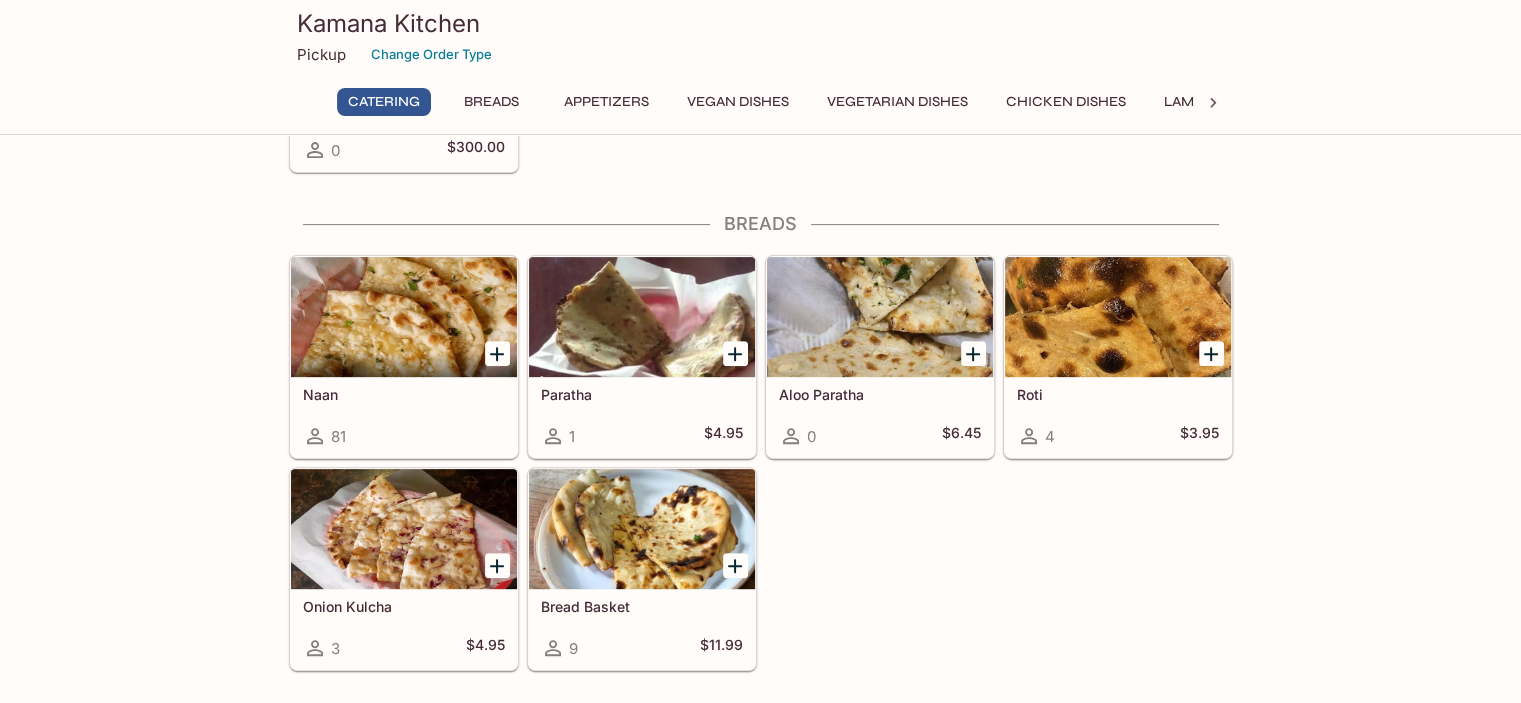 scroll, scrollTop: 700, scrollLeft: 0, axis: vertical 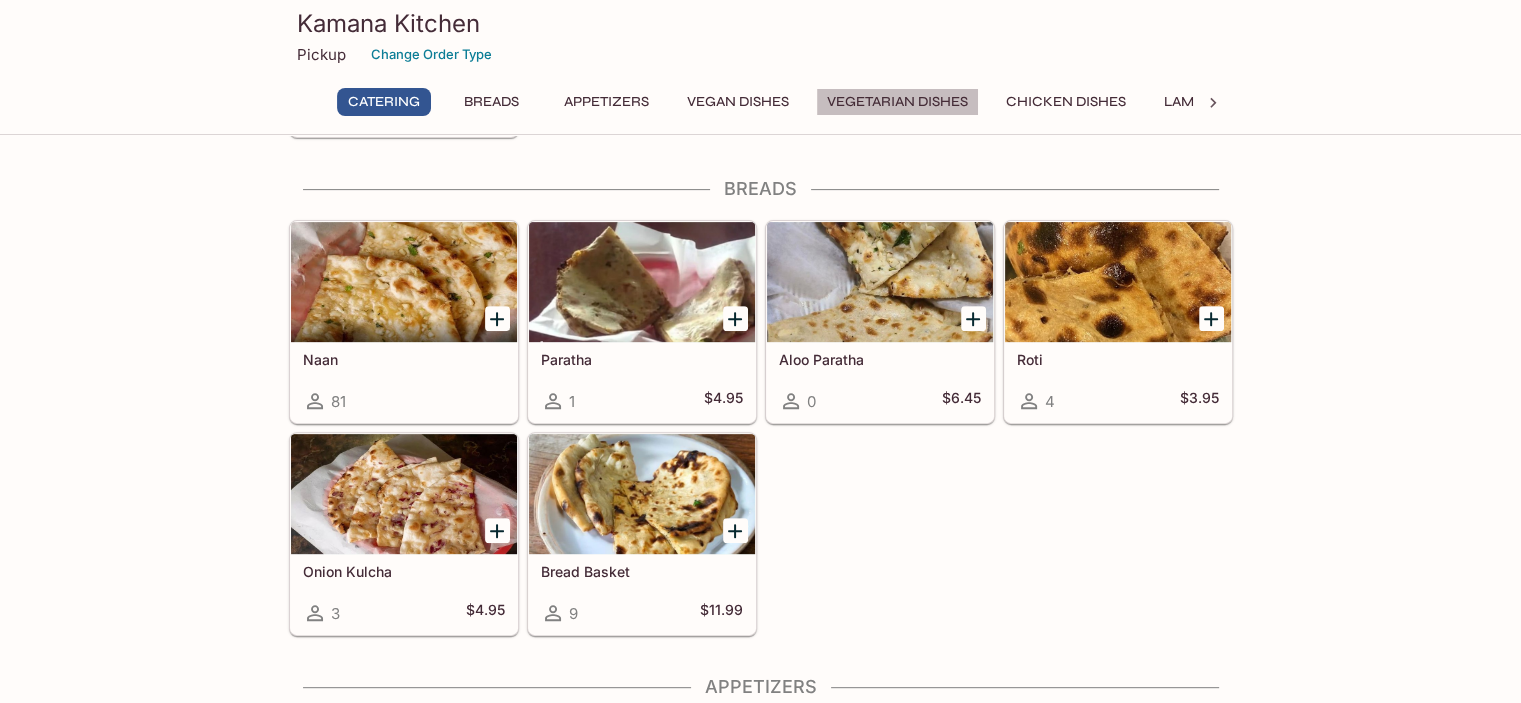 click on "Vegetarian Dishes" at bounding box center (897, 102) 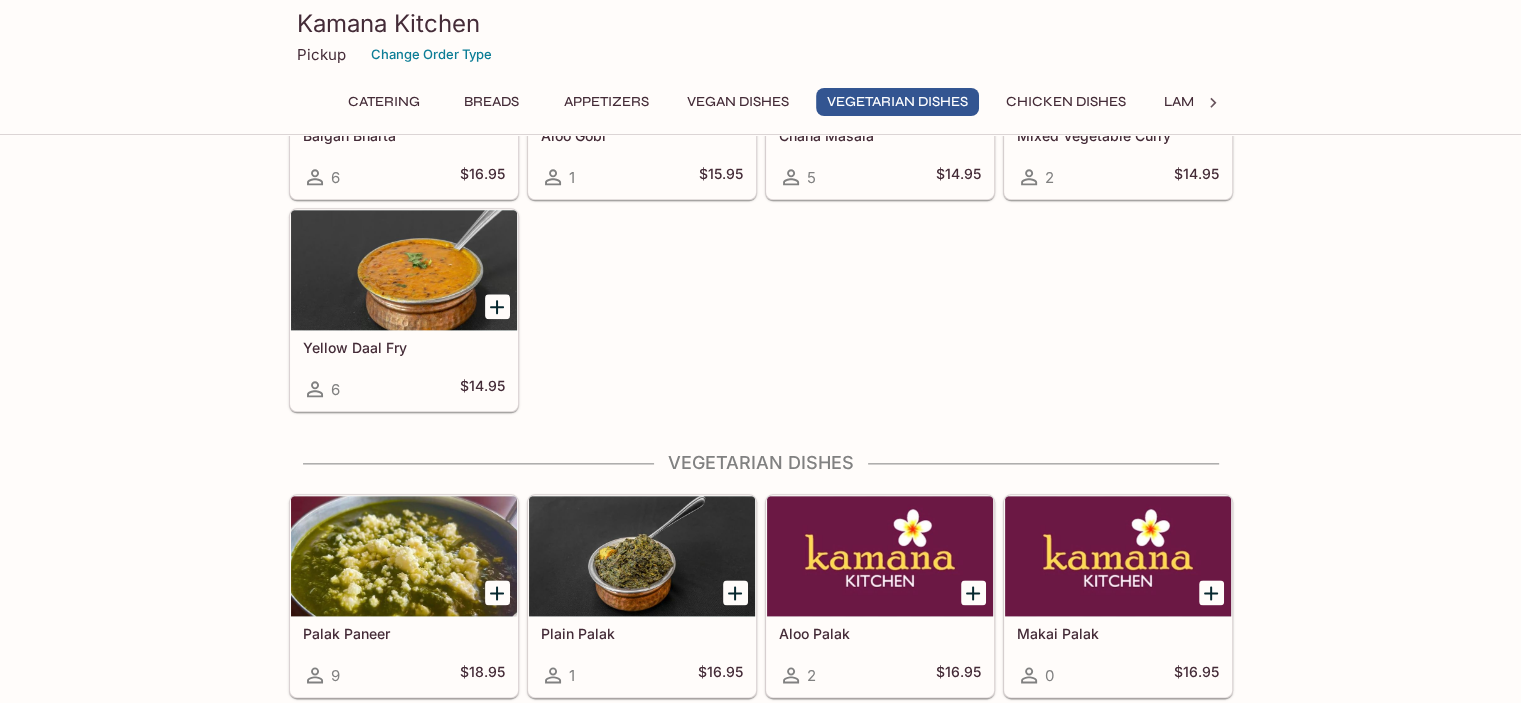 scroll, scrollTop: 2617, scrollLeft: 0, axis: vertical 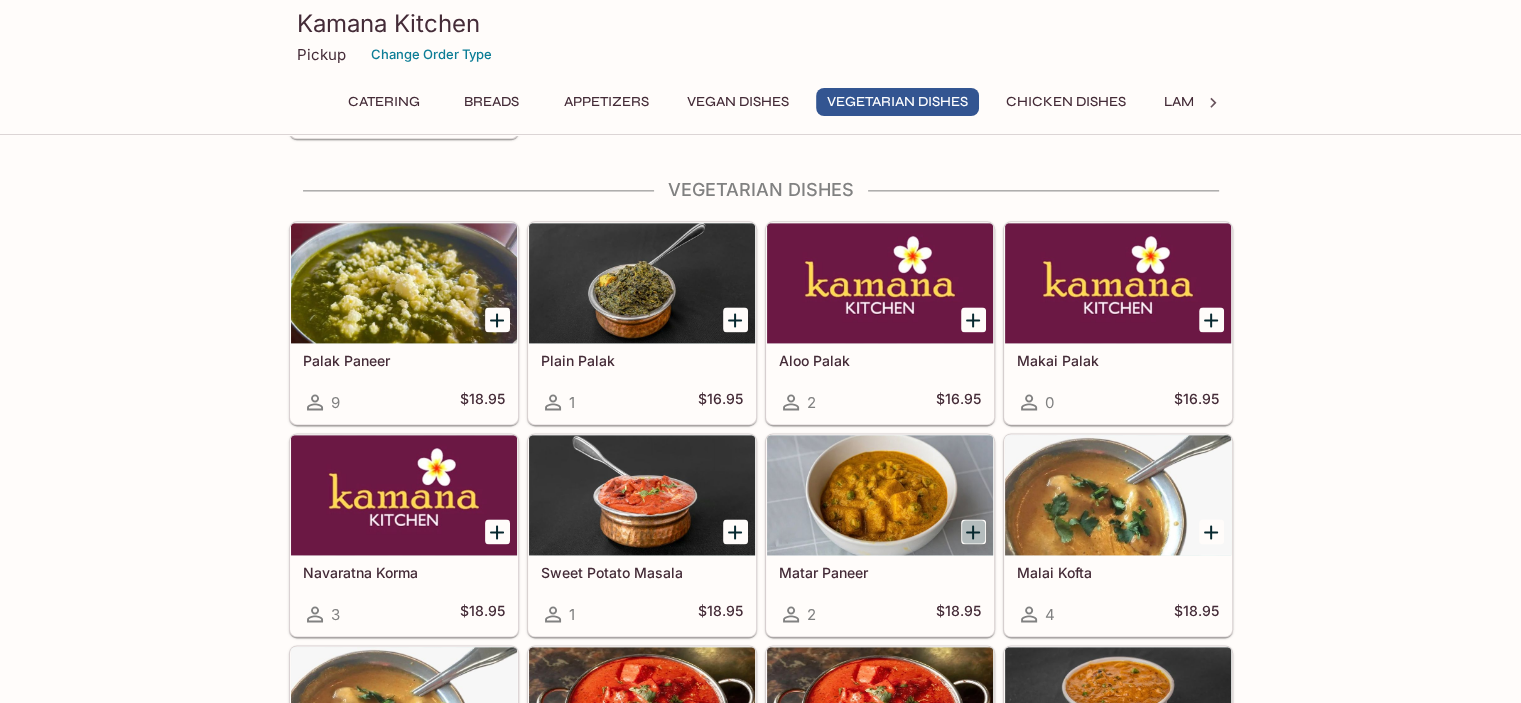 click 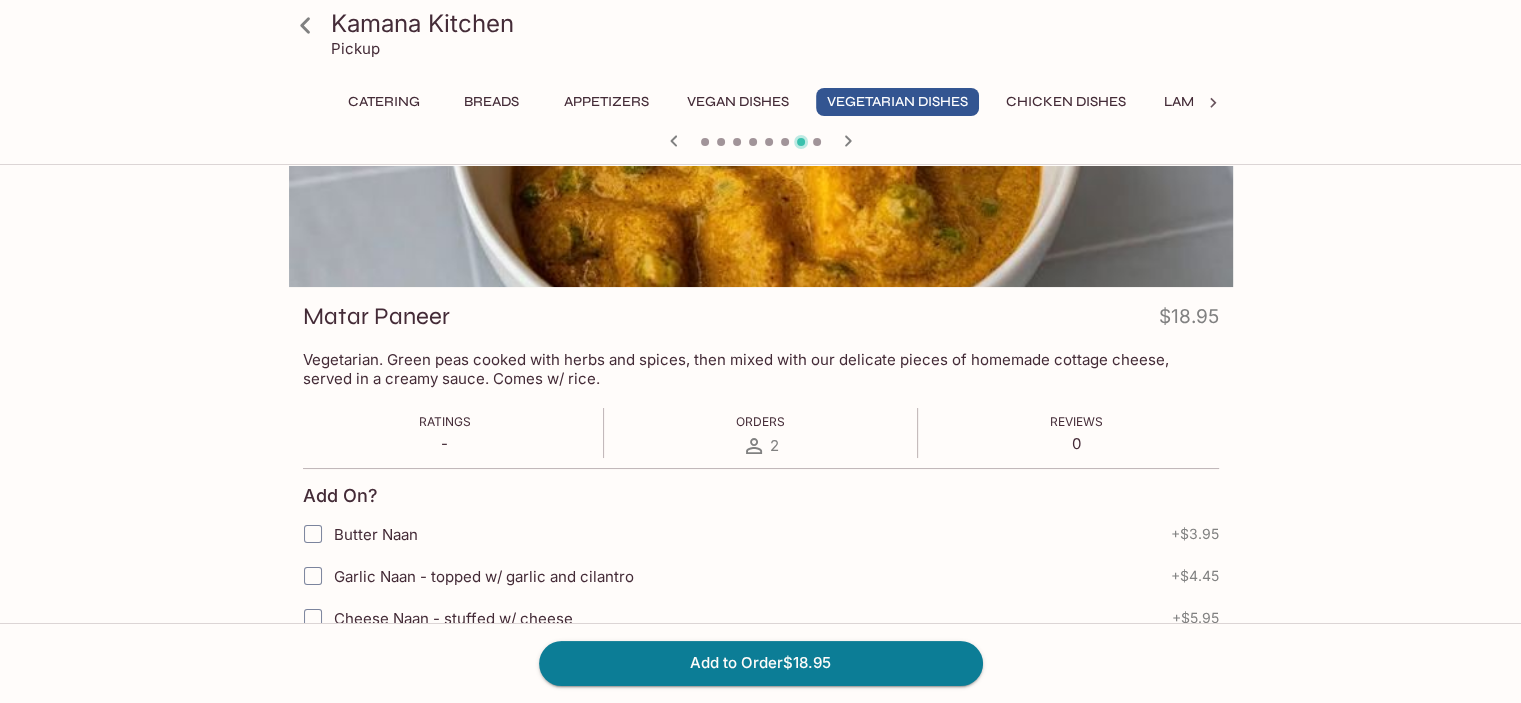 scroll, scrollTop: 200, scrollLeft: 0, axis: vertical 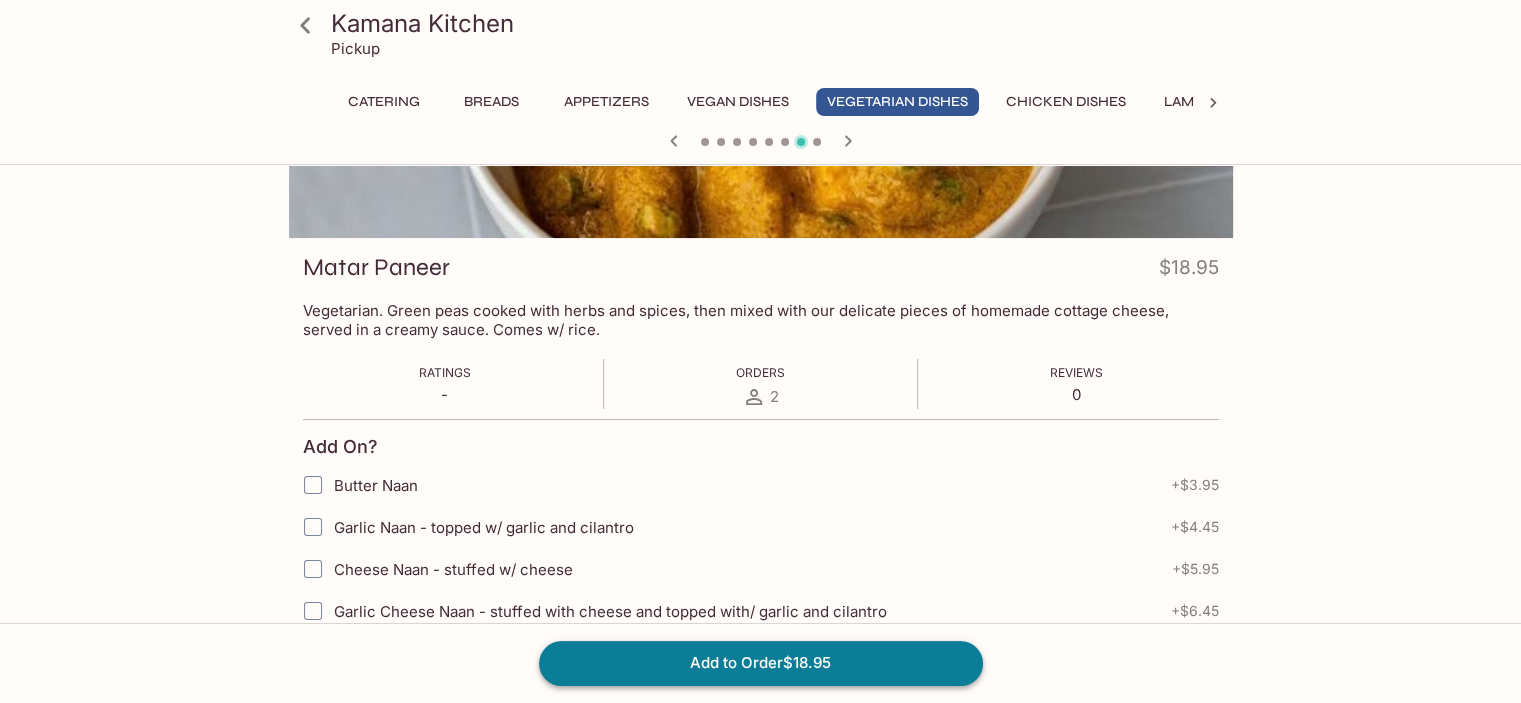 click on "Add to Order  $18.95" at bounding box center (761, 663) 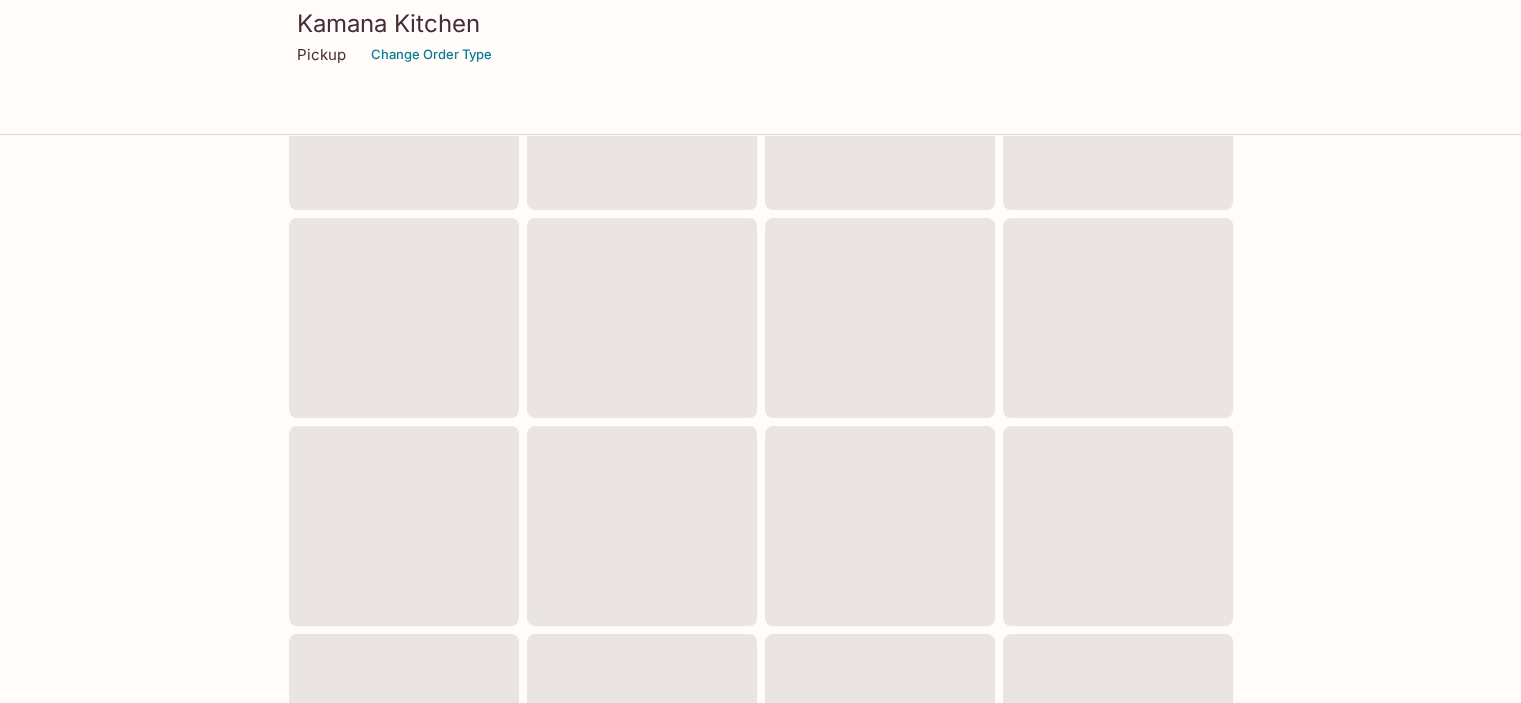 scroll, scrollTop: 0, scrollLeft: 0, axis: both 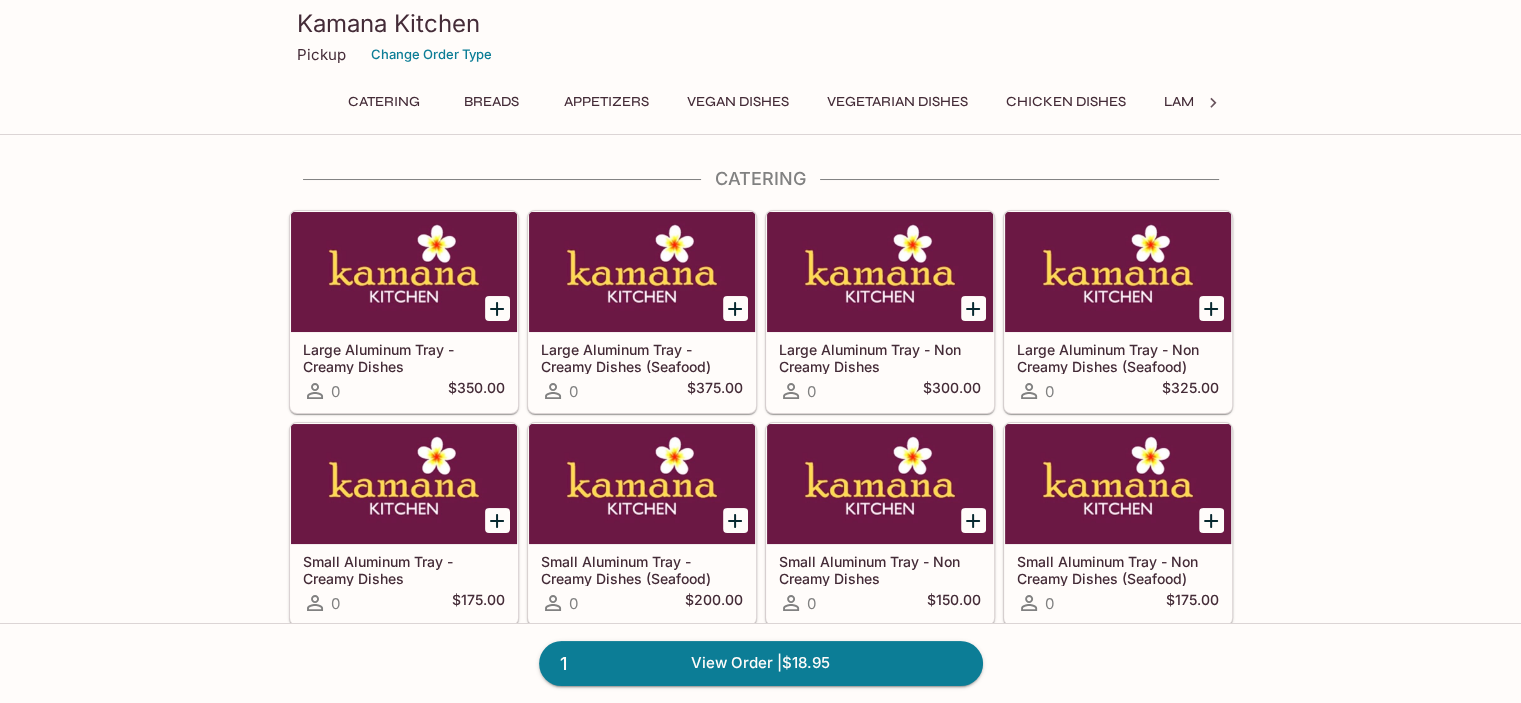 click on "Chicken Dishes" at bounding box center [1066, 102] 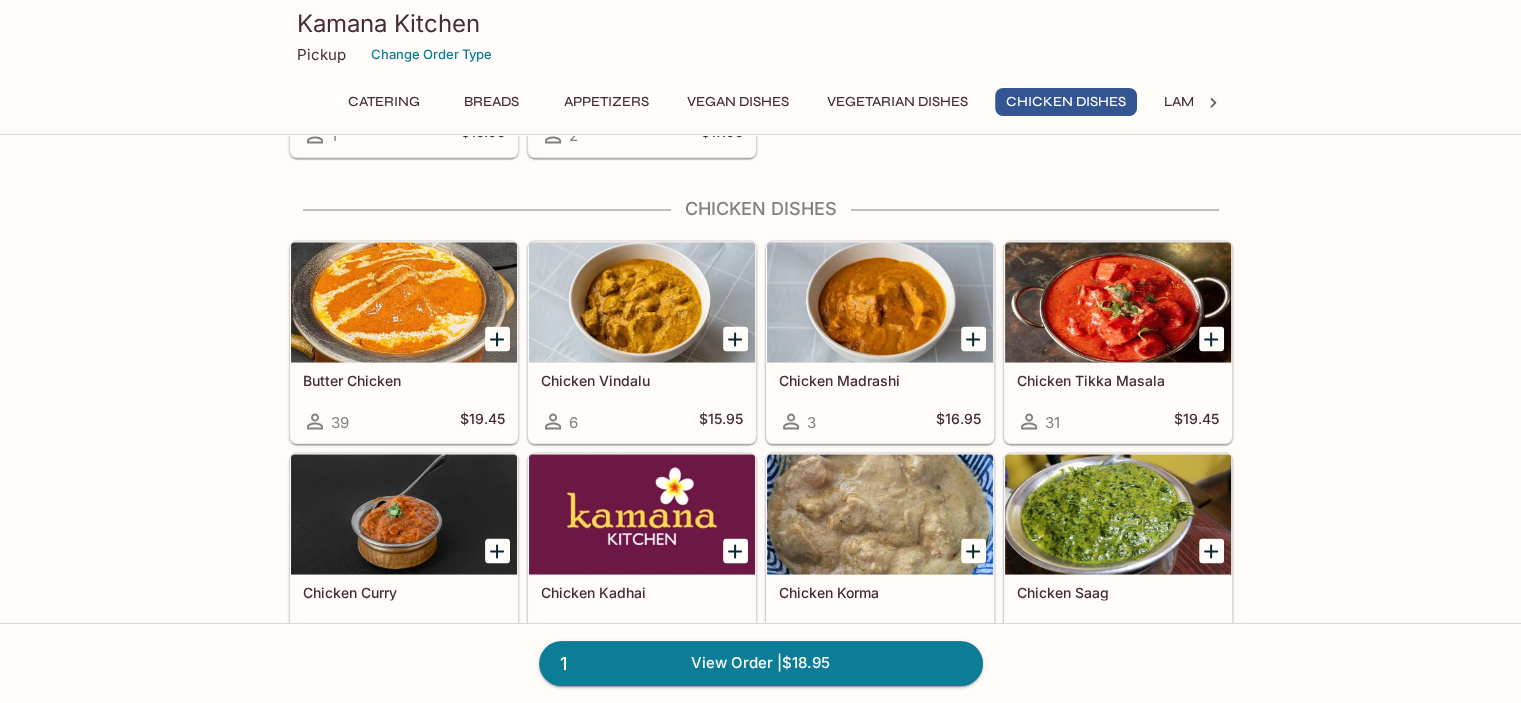 scroll, scrollTop: 3536, scrollLeft: 0, axis: vertical 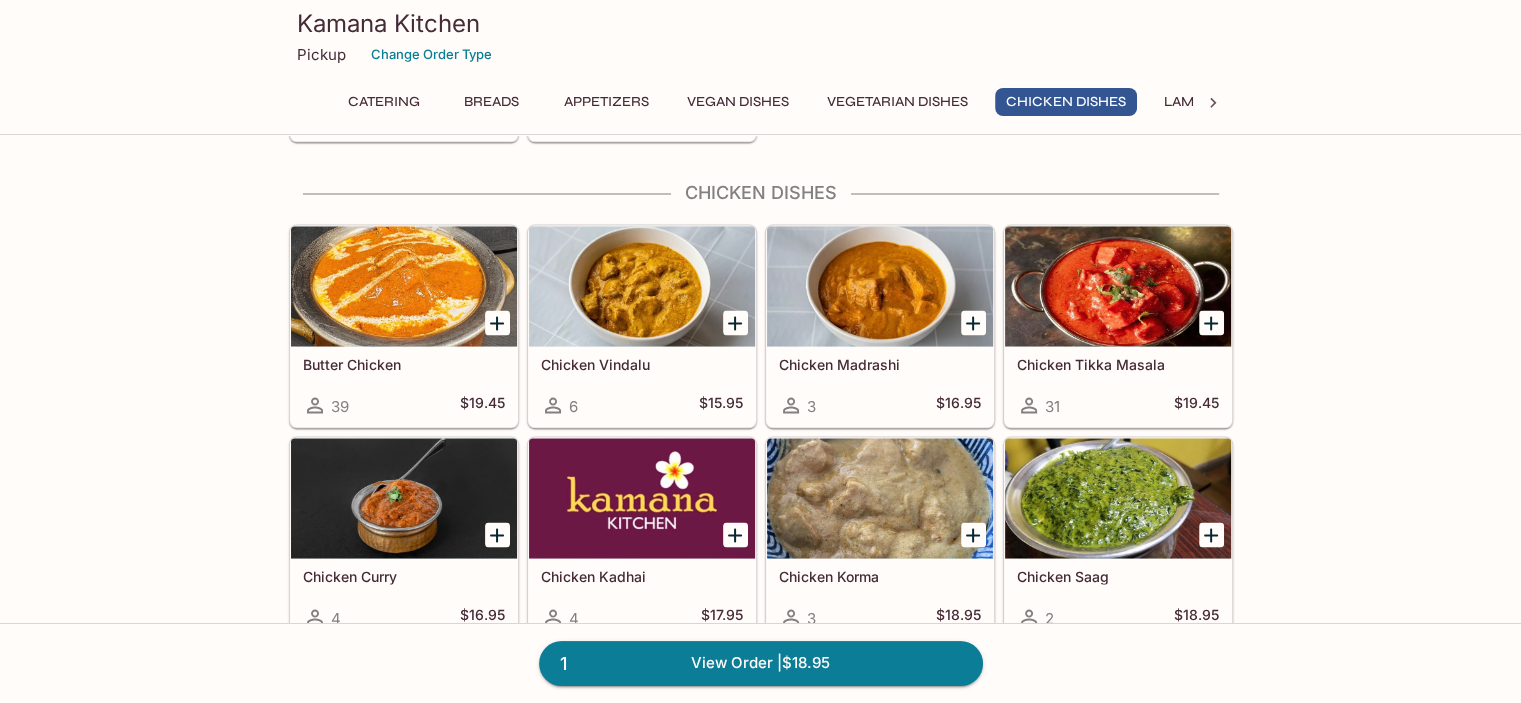 click 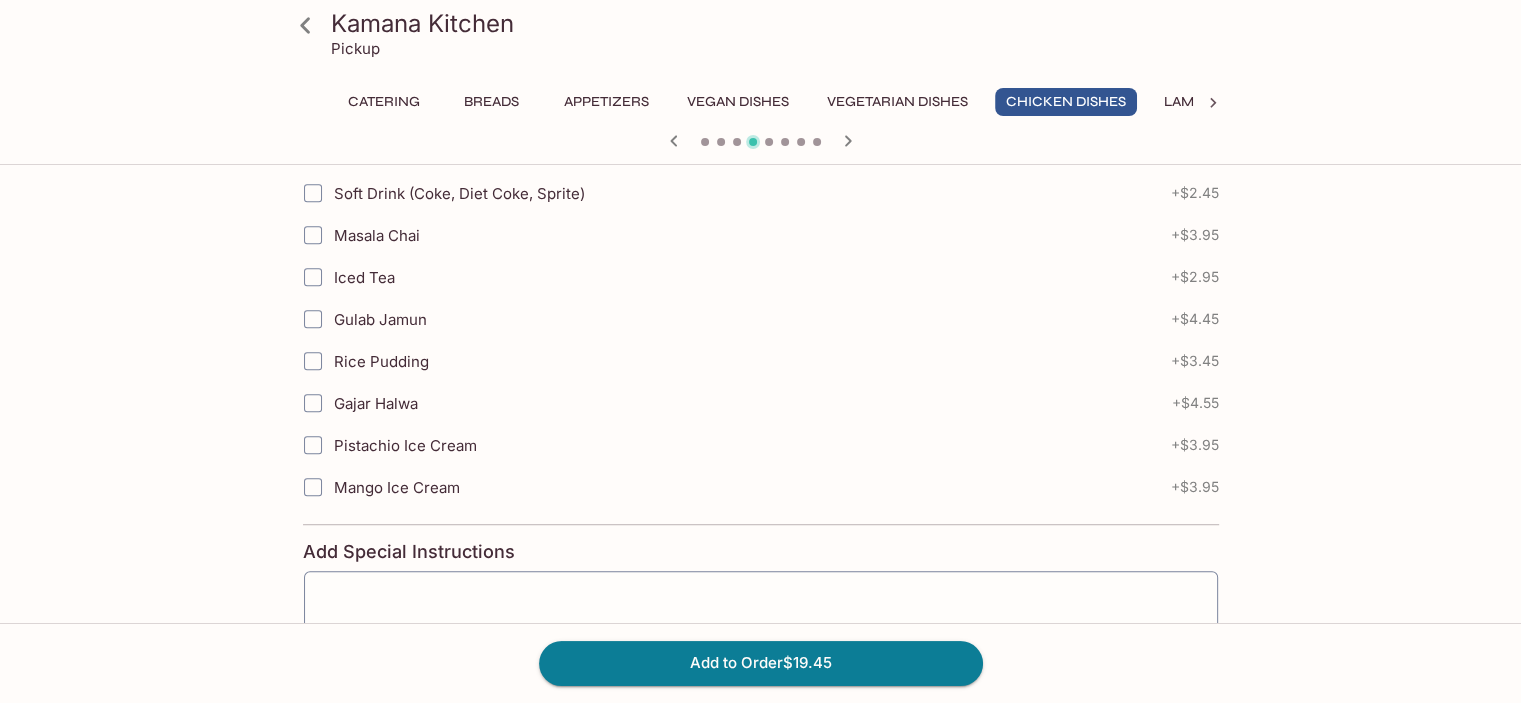 scroll, scrollTop: 985, scrollLeft: 0, axis: vertical 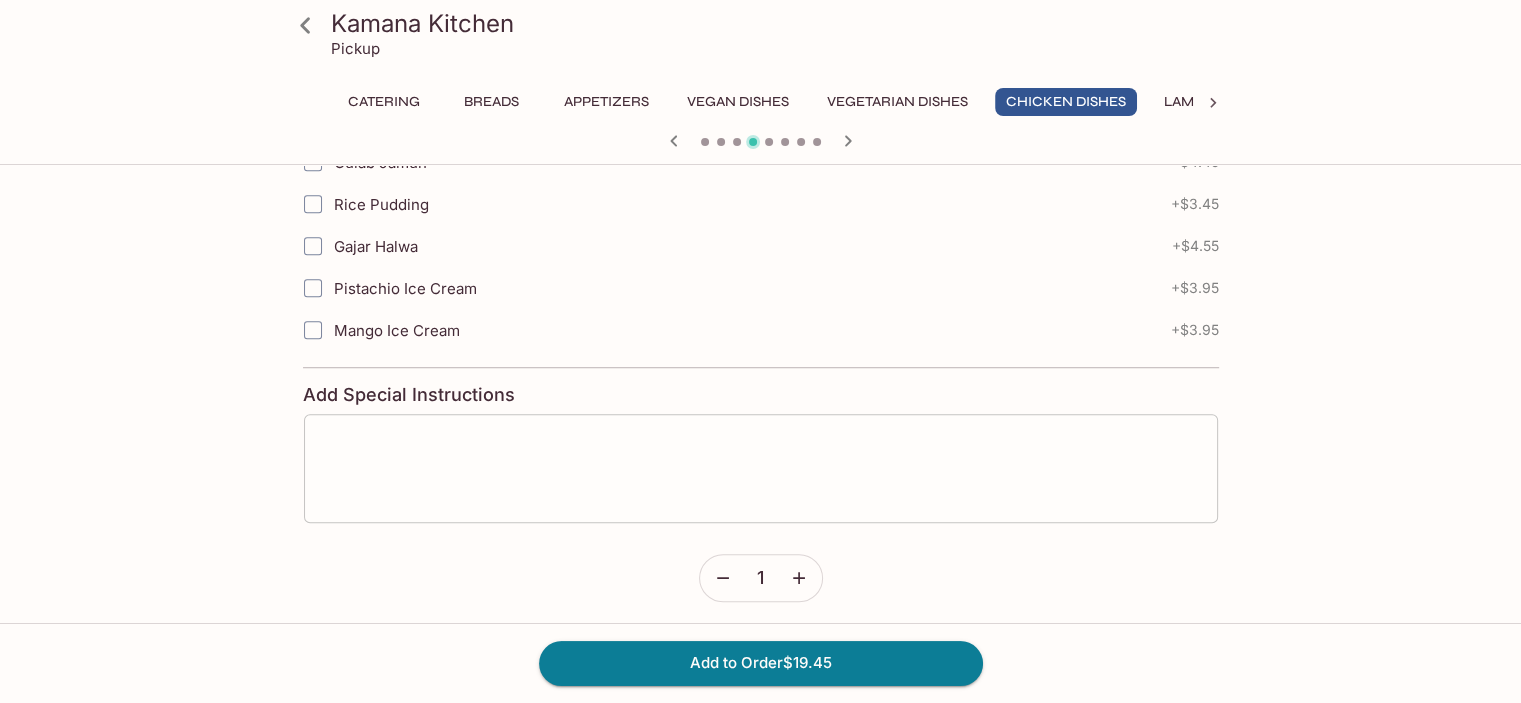 click on "x ​" at bounding box center [761, 468] 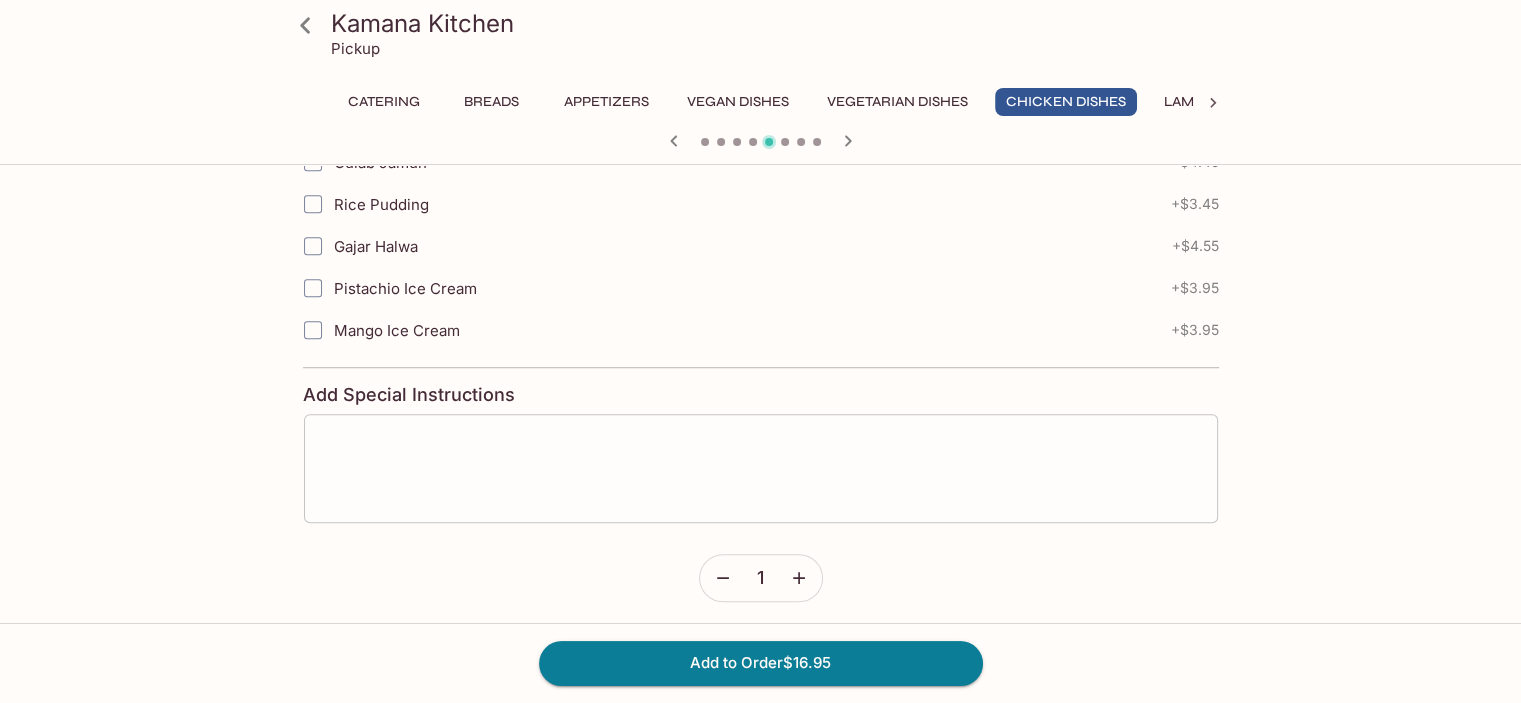 click at bounding box center [761, 468] 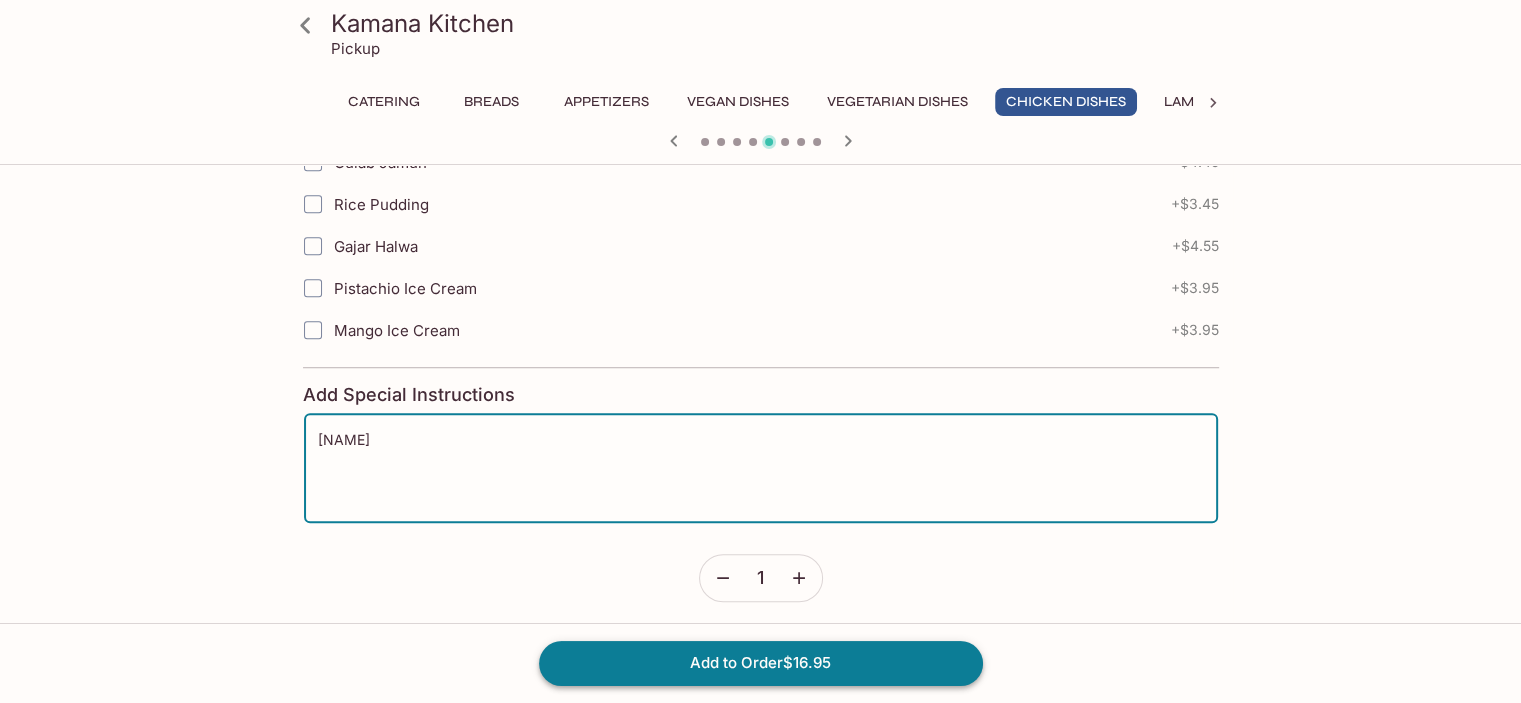 type on "[NAME]" 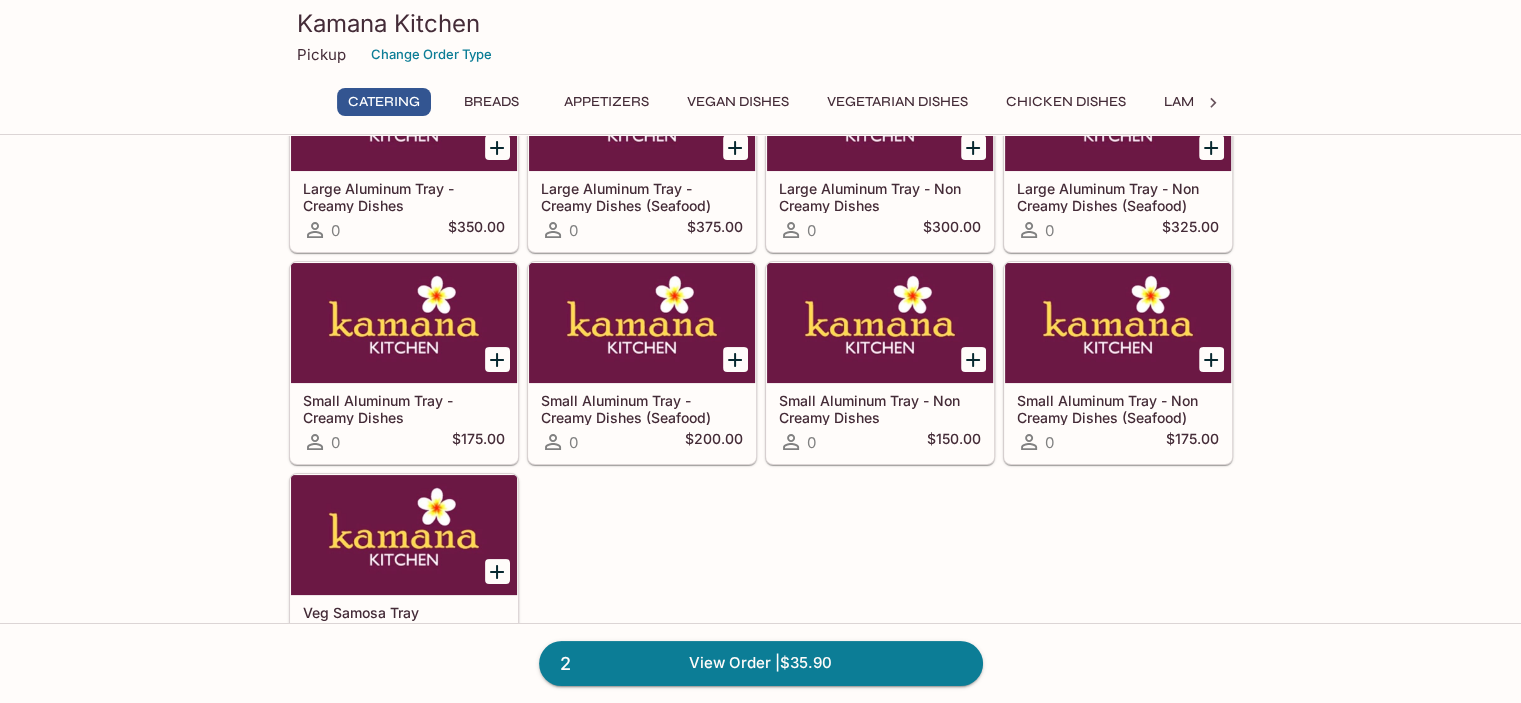 scroll, scrollTop: 0, scrollLeft: 0, axis: both 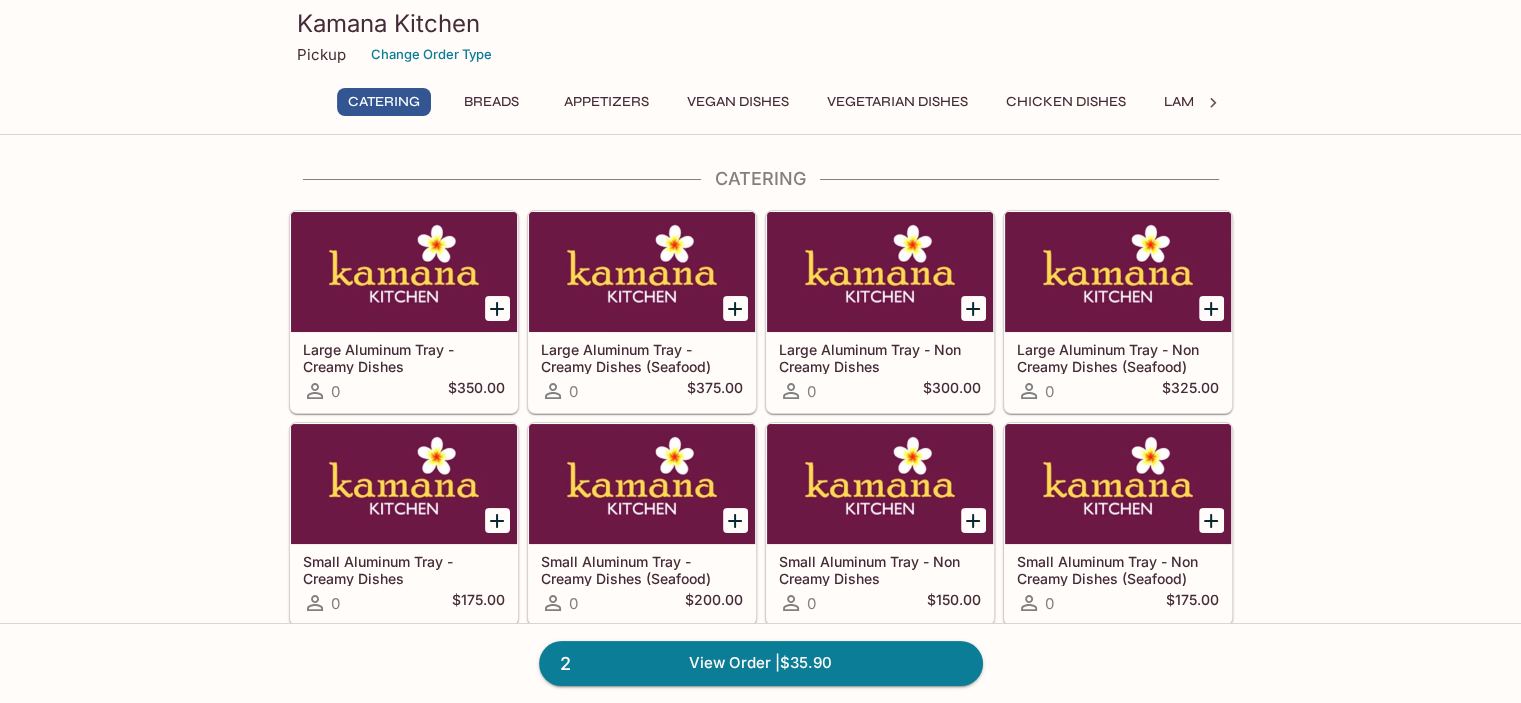 click on "Breads" at bounding box center (492, 102) 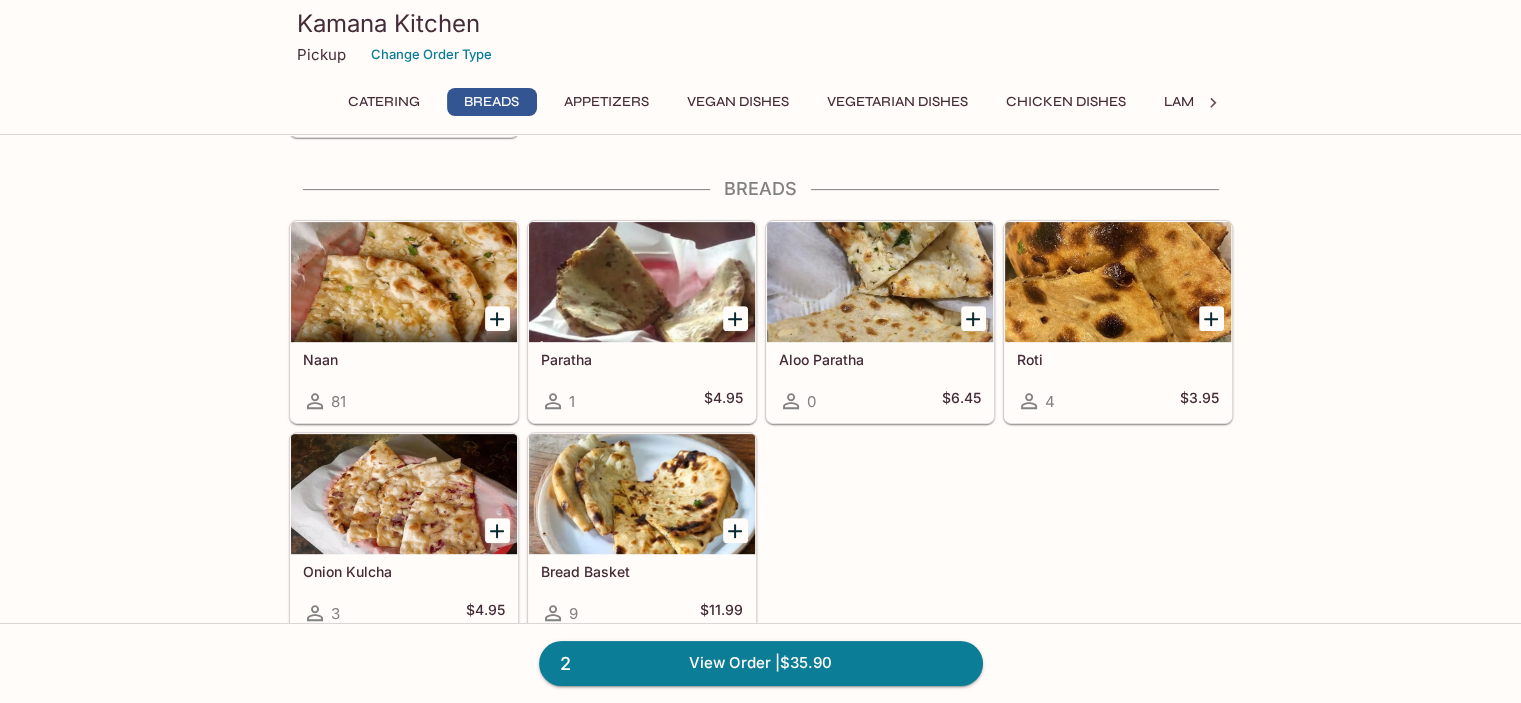 scroll, scrollTop: 705, scrollLeft: 0, axis: vertical 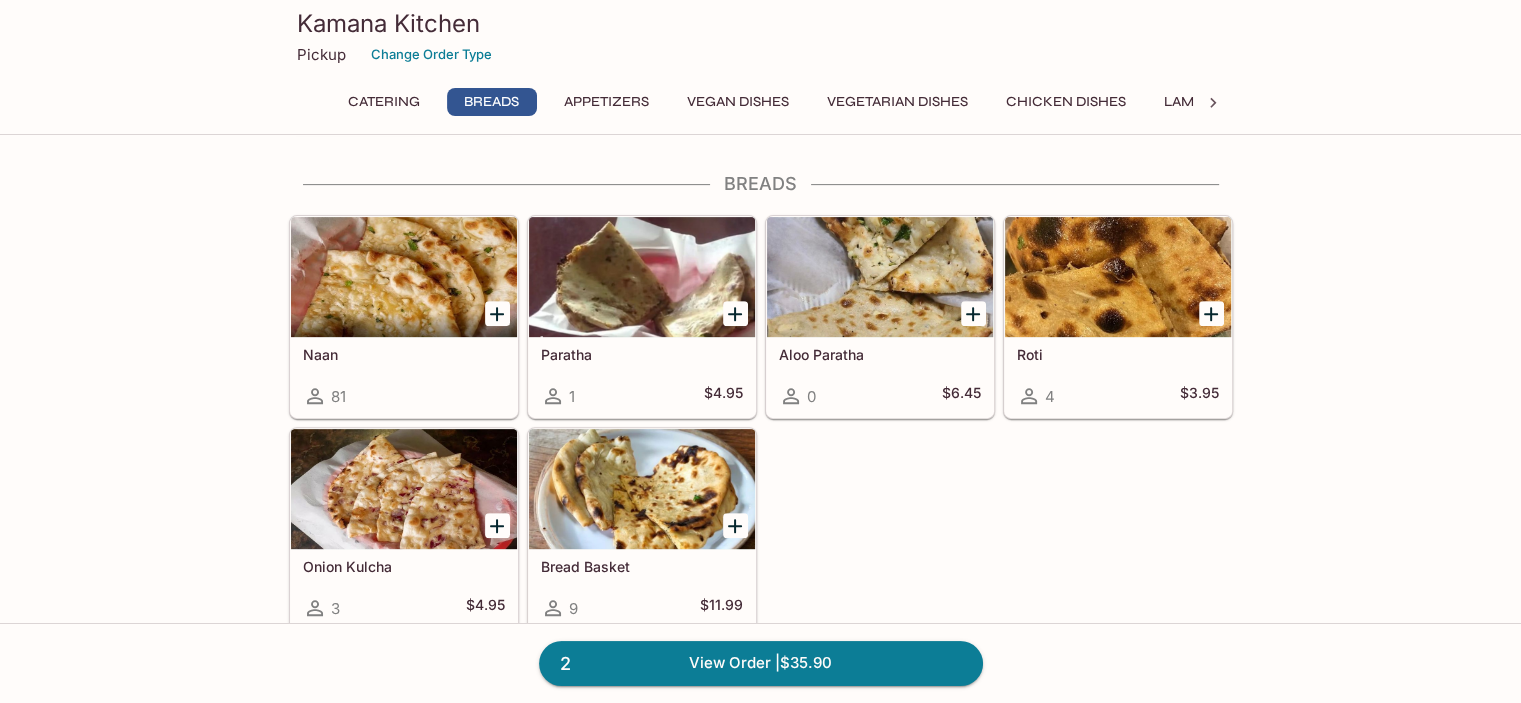 click 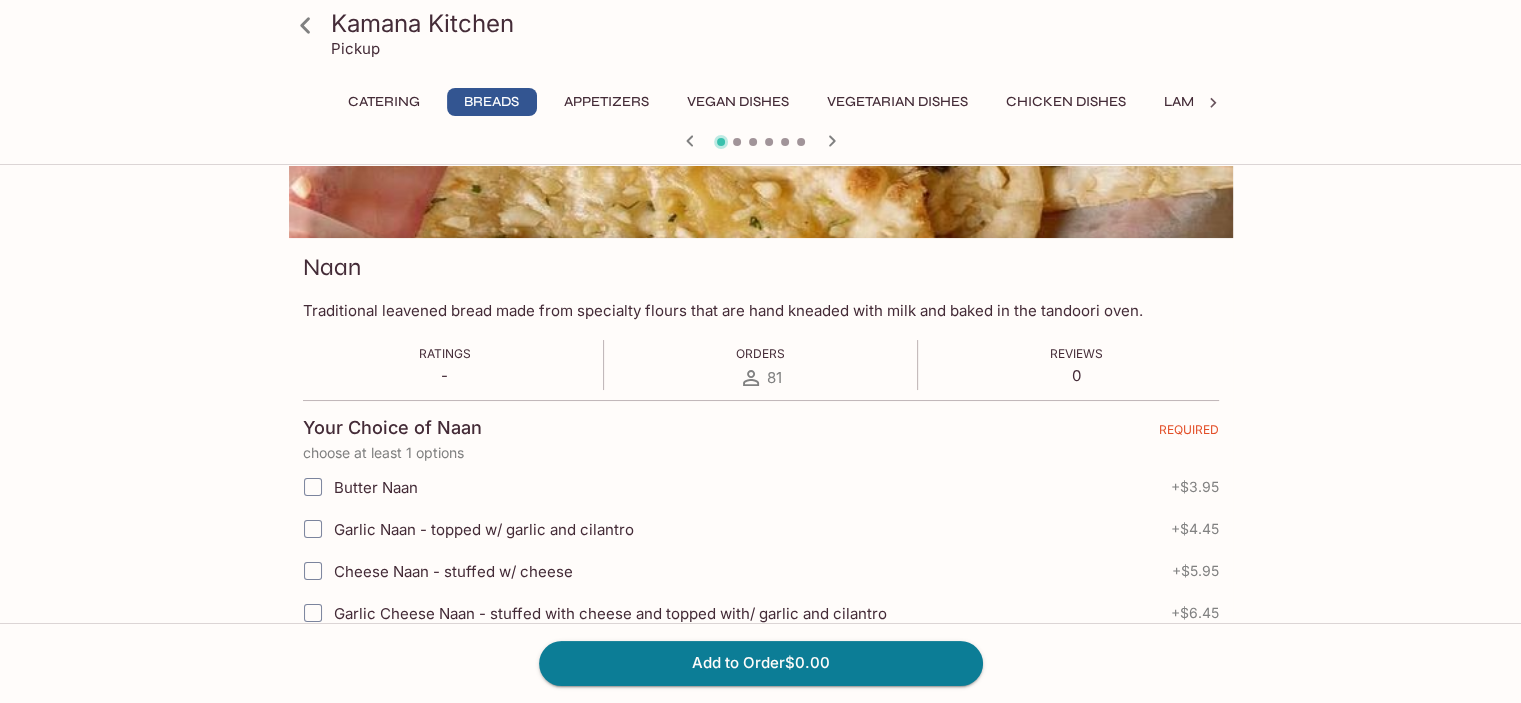 scroll, scrollTop: 300, scrollLeft: 0, axis: vertical 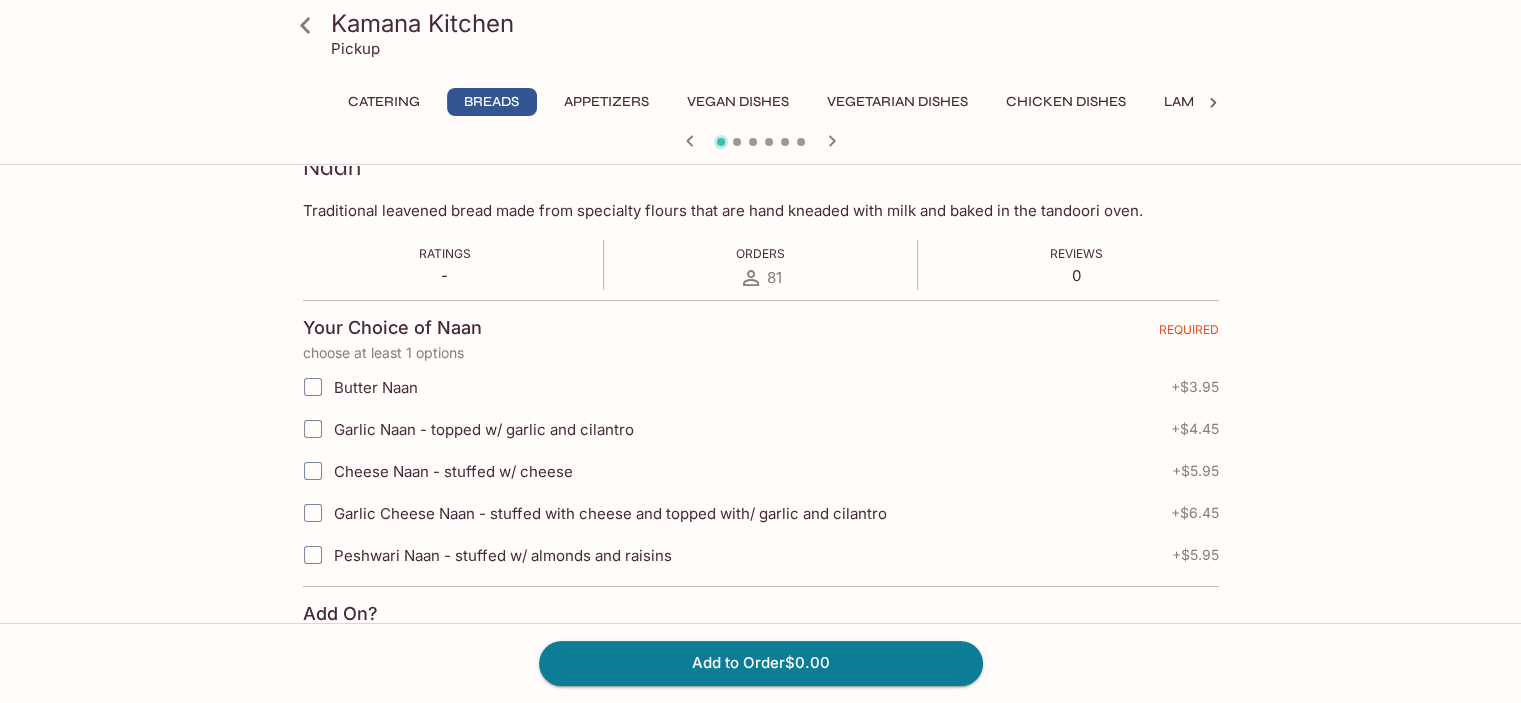click on "Garlic Naan - topped w/ garlic and cilantro" at bounding box center (313, 429) 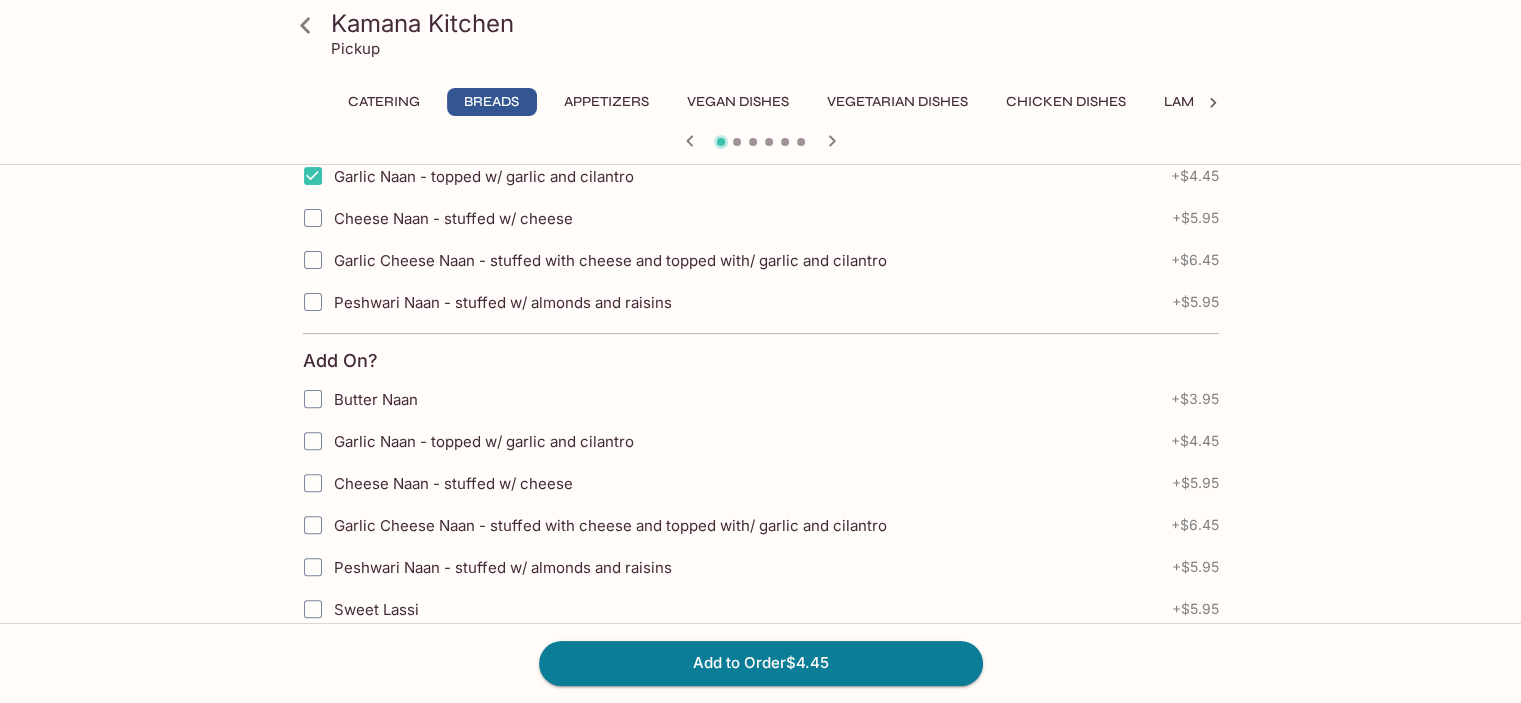 scroll, scrollTop: 600, scrollLeft: 0, axis: vertical 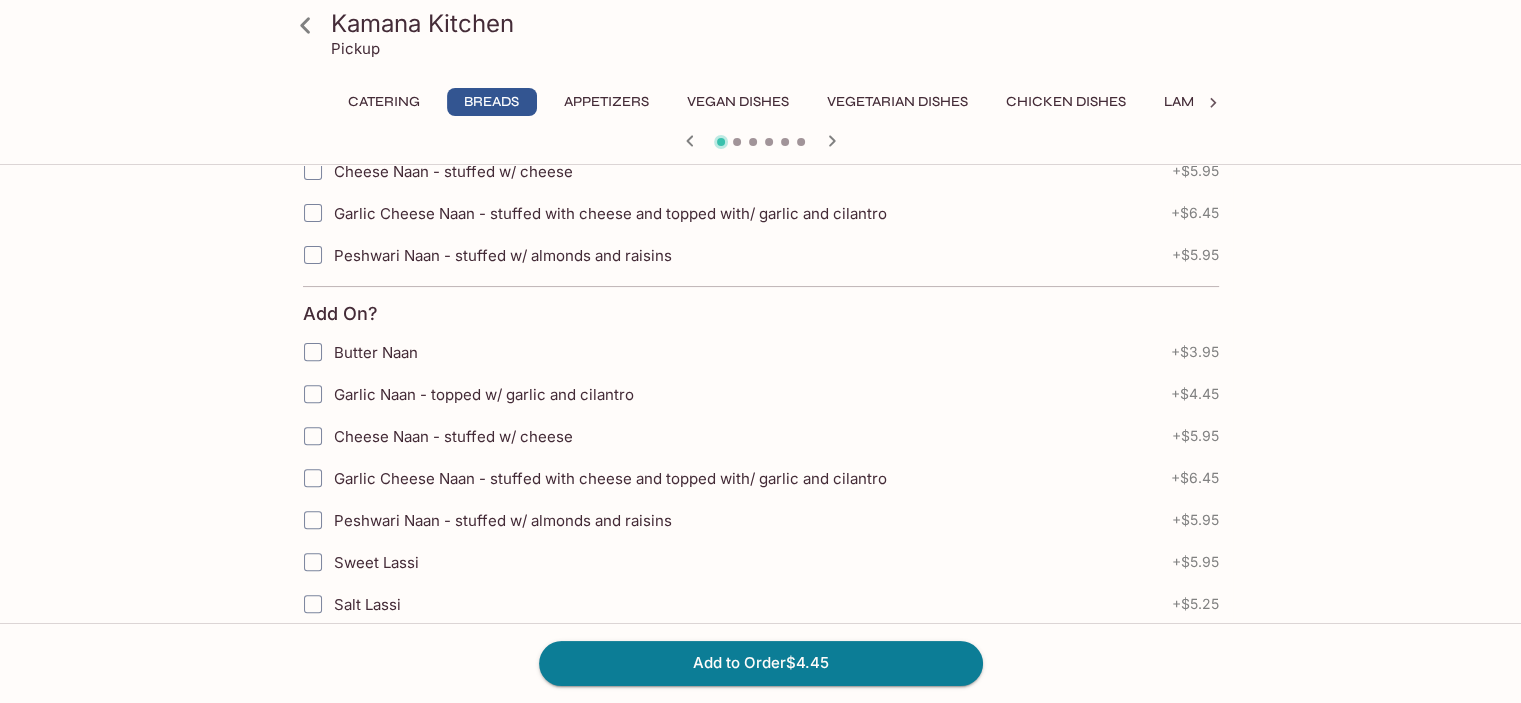 click on "Butter Naan" at bounding box center [313, 352] 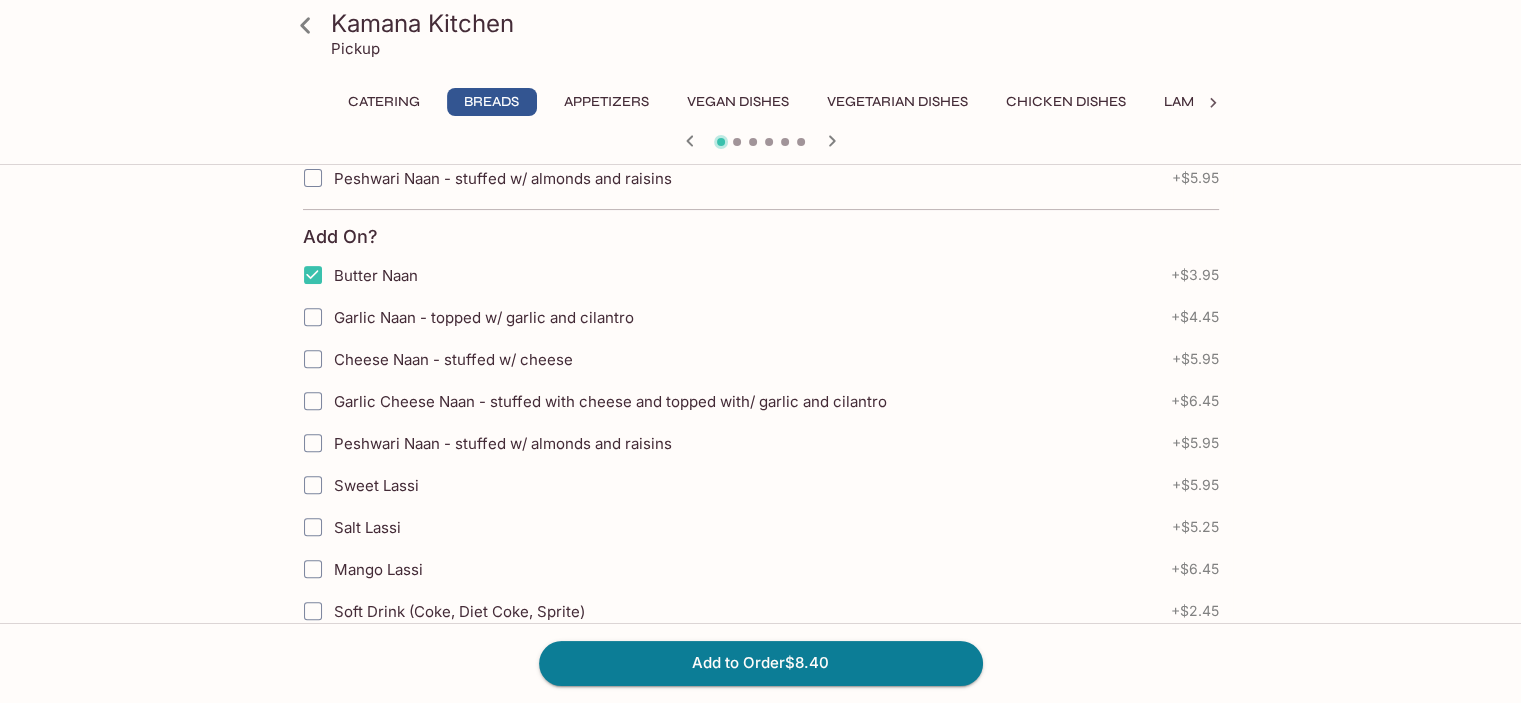 scroll, scrollTop: 800, scrollLeft: 0, axis: vertical 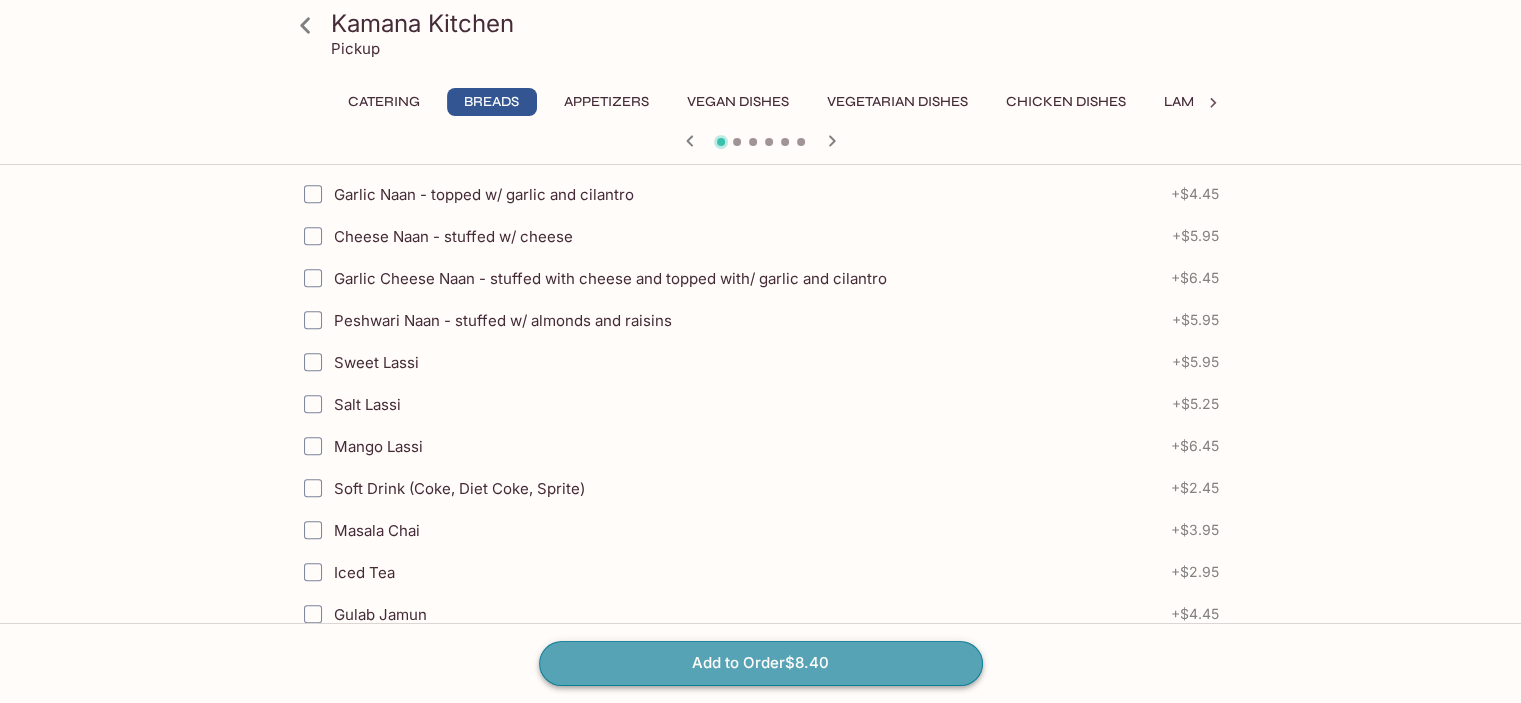 click on "Add to Order  $8.40" at bounding box center [761, 663] 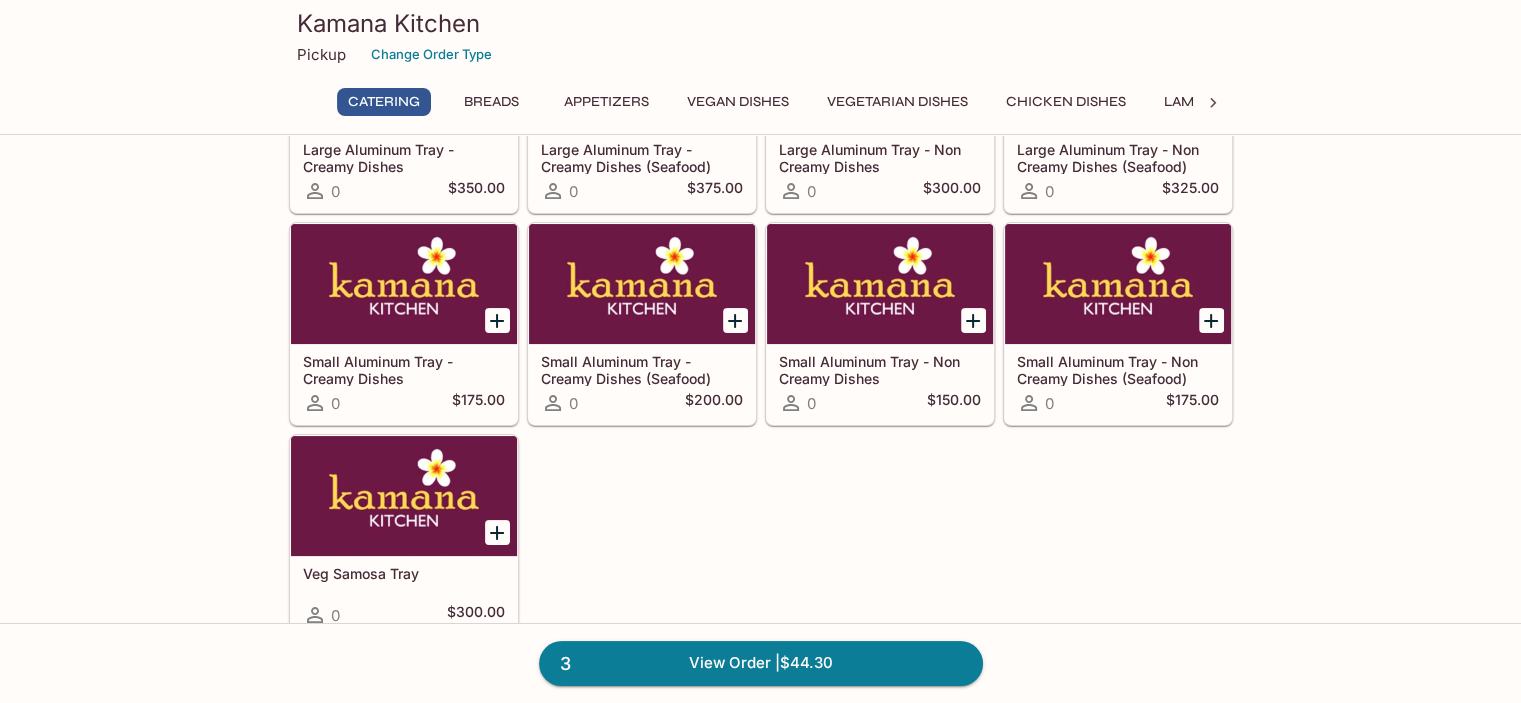 scroll, scrollTop: 100, scrollLeft: 0, axis: vertical 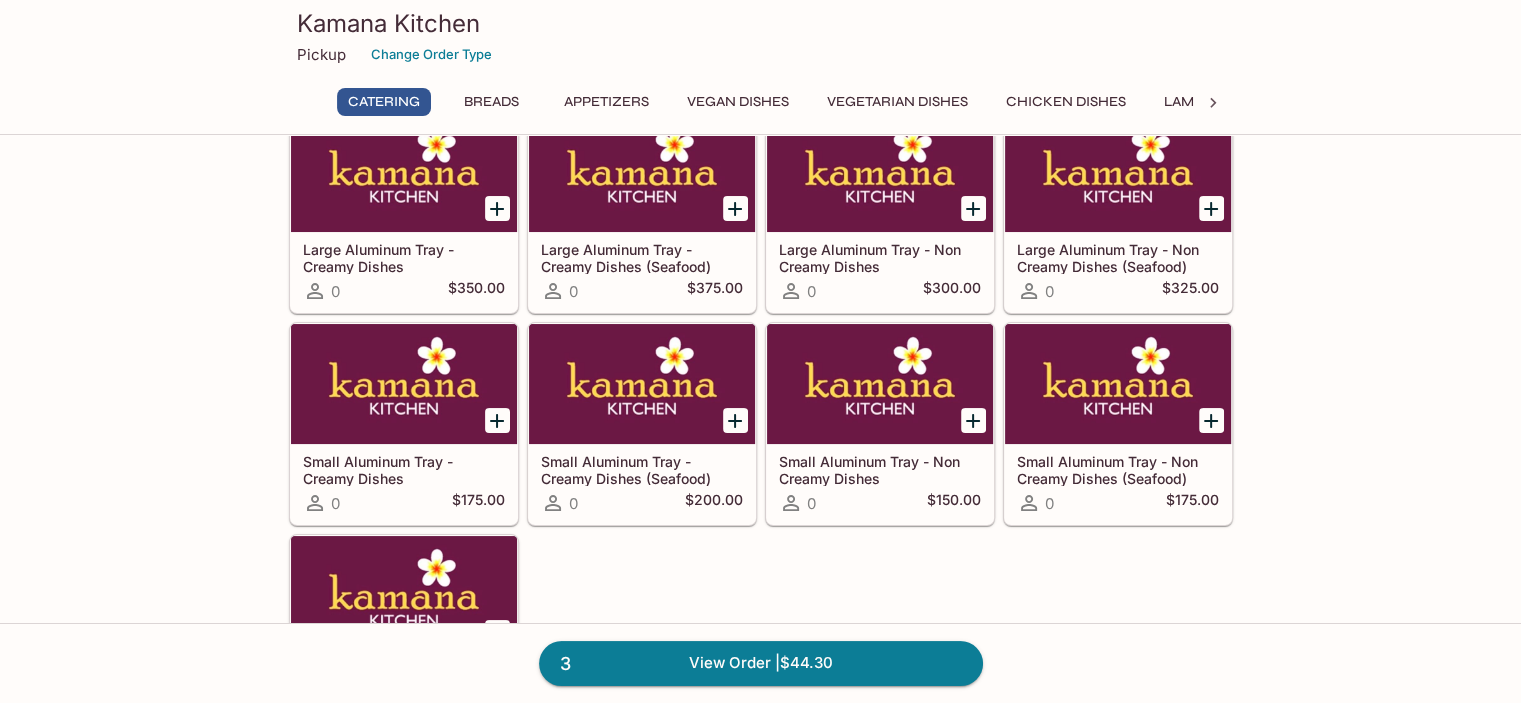 click on "Vegan Dishes" at bounding box center (738, 102) 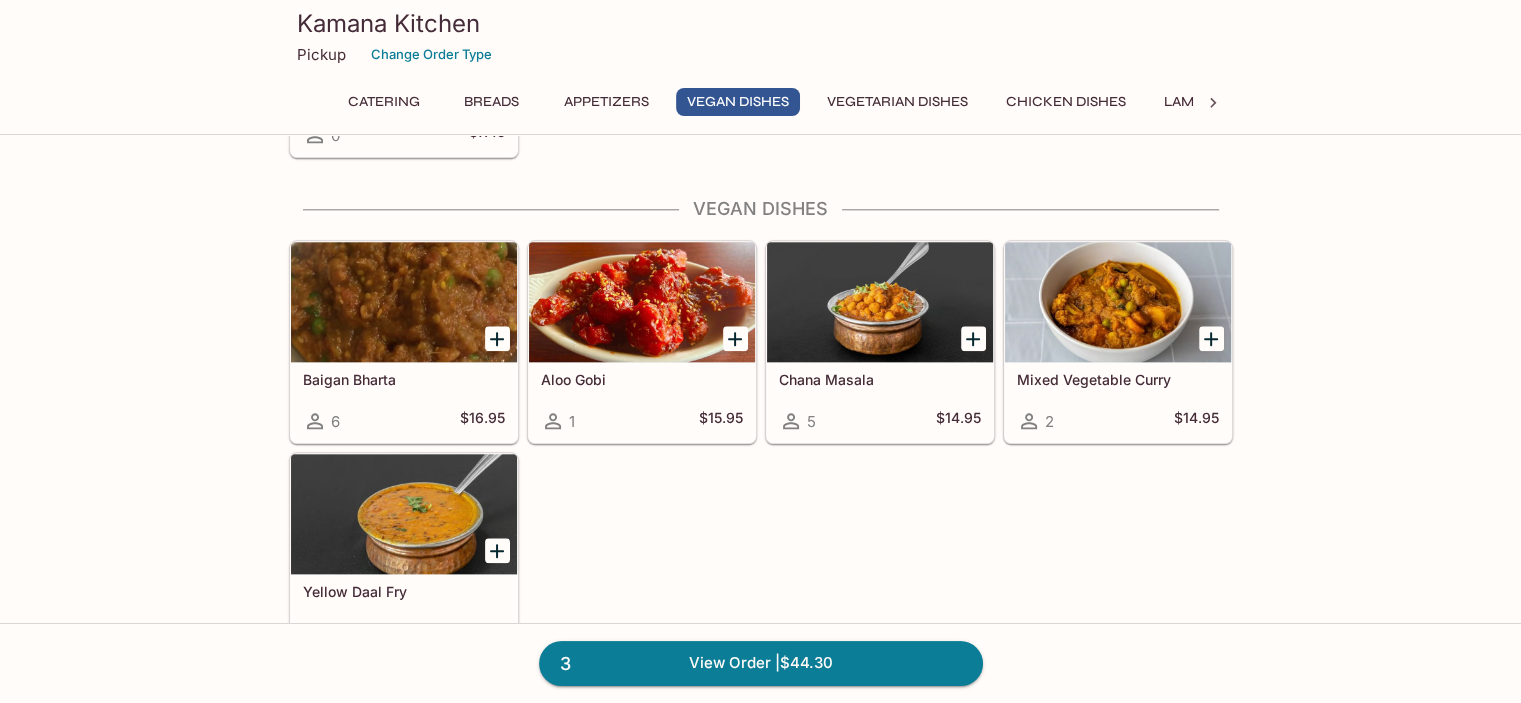 scroll, scrollTop: 2120, scrollLeft: 0, axis: vertical 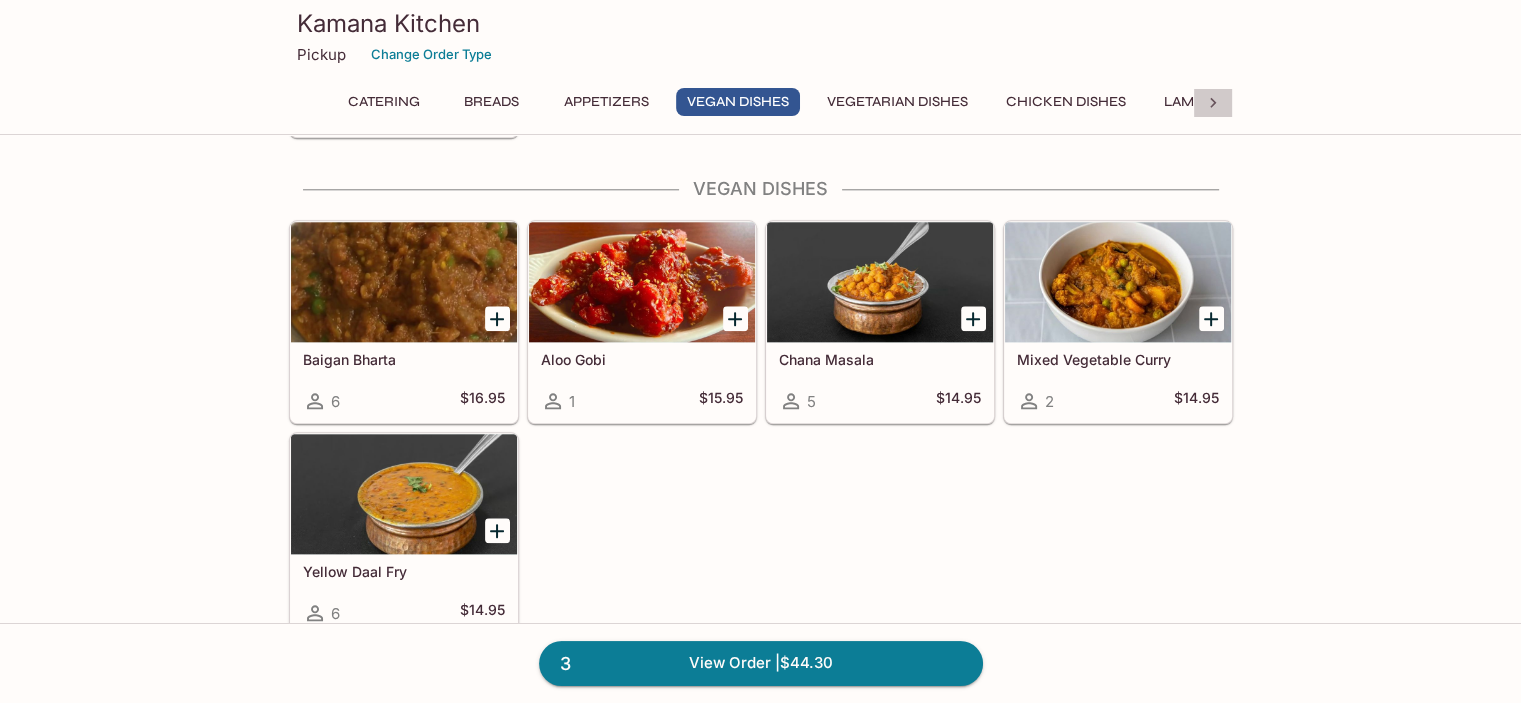 click 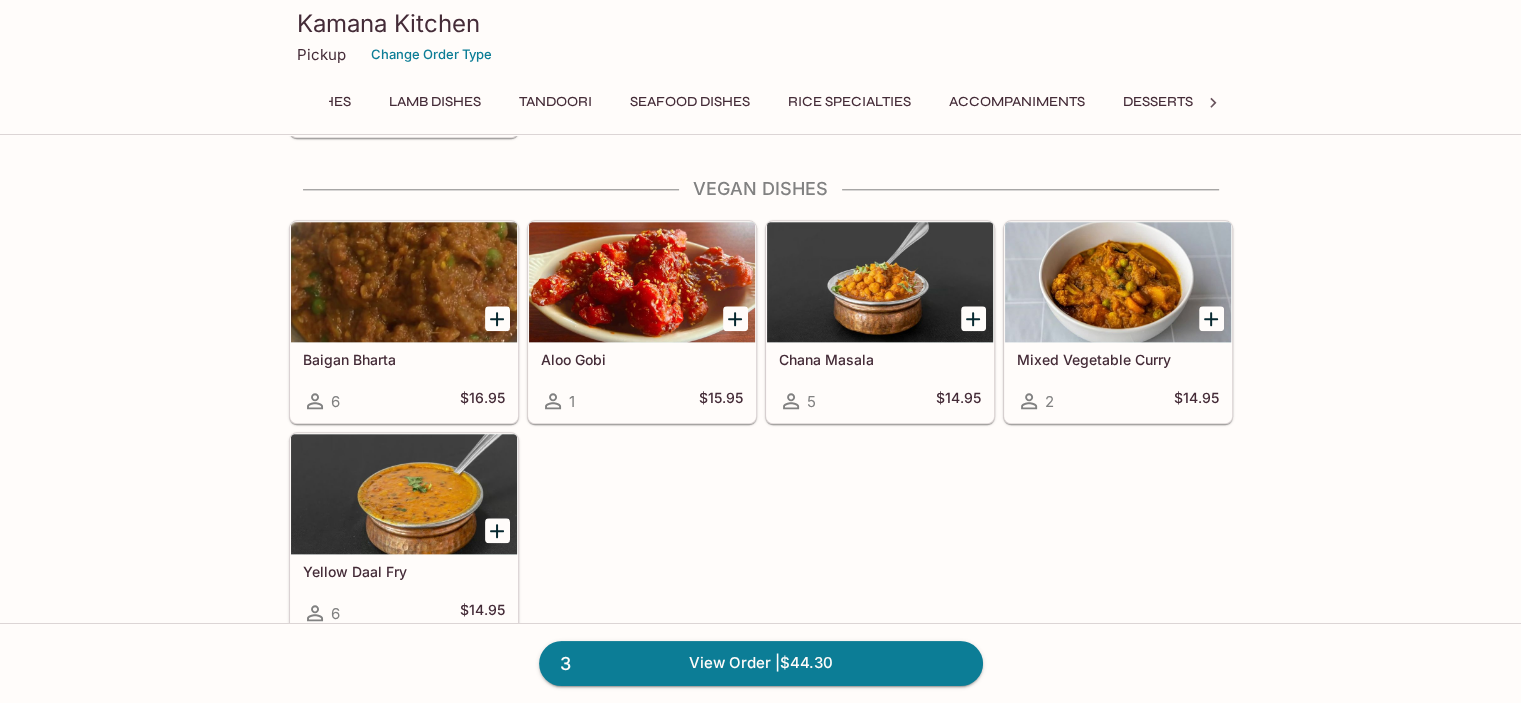 scroll, scrollTop: 0, scrollLeft: 830, axis: horizontal 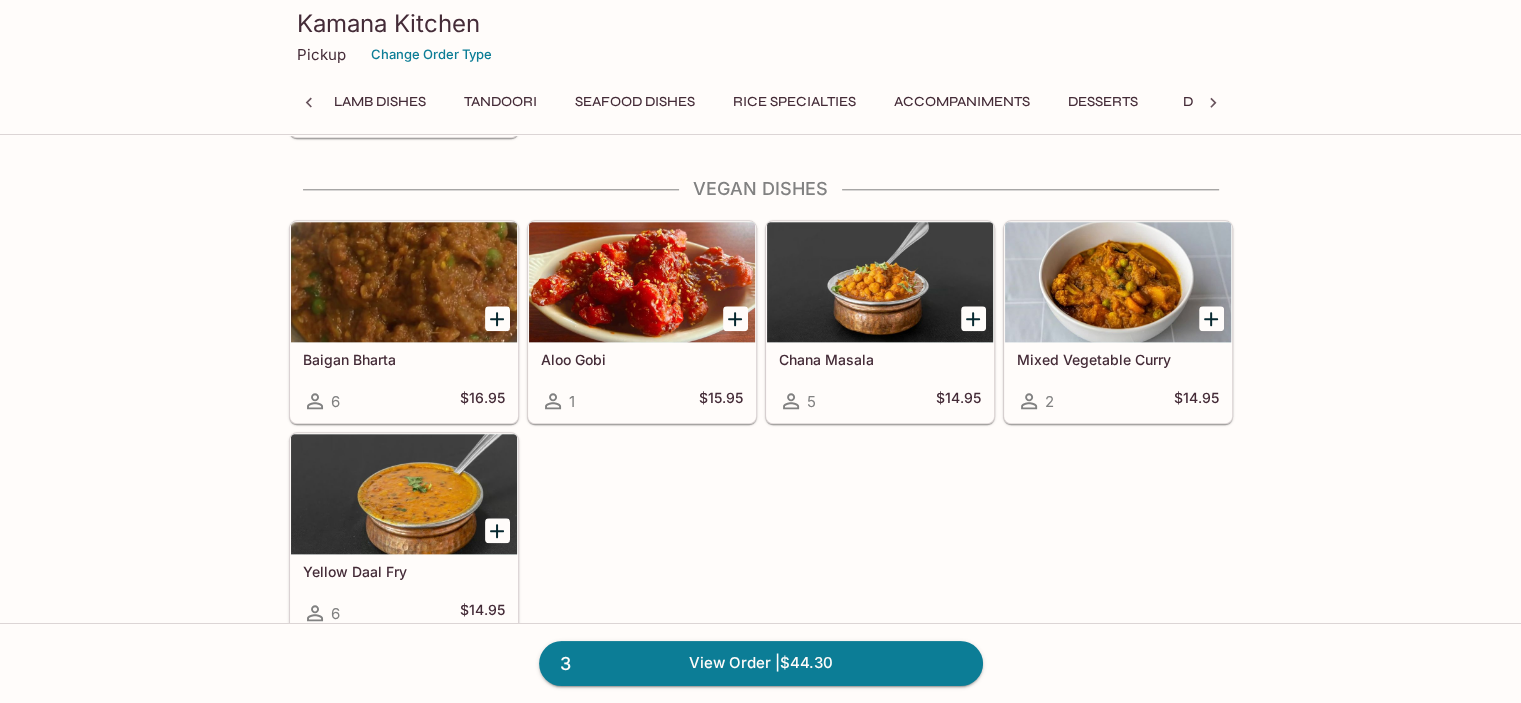 click on "Rice Specialties" at bounding box center (794, 102) 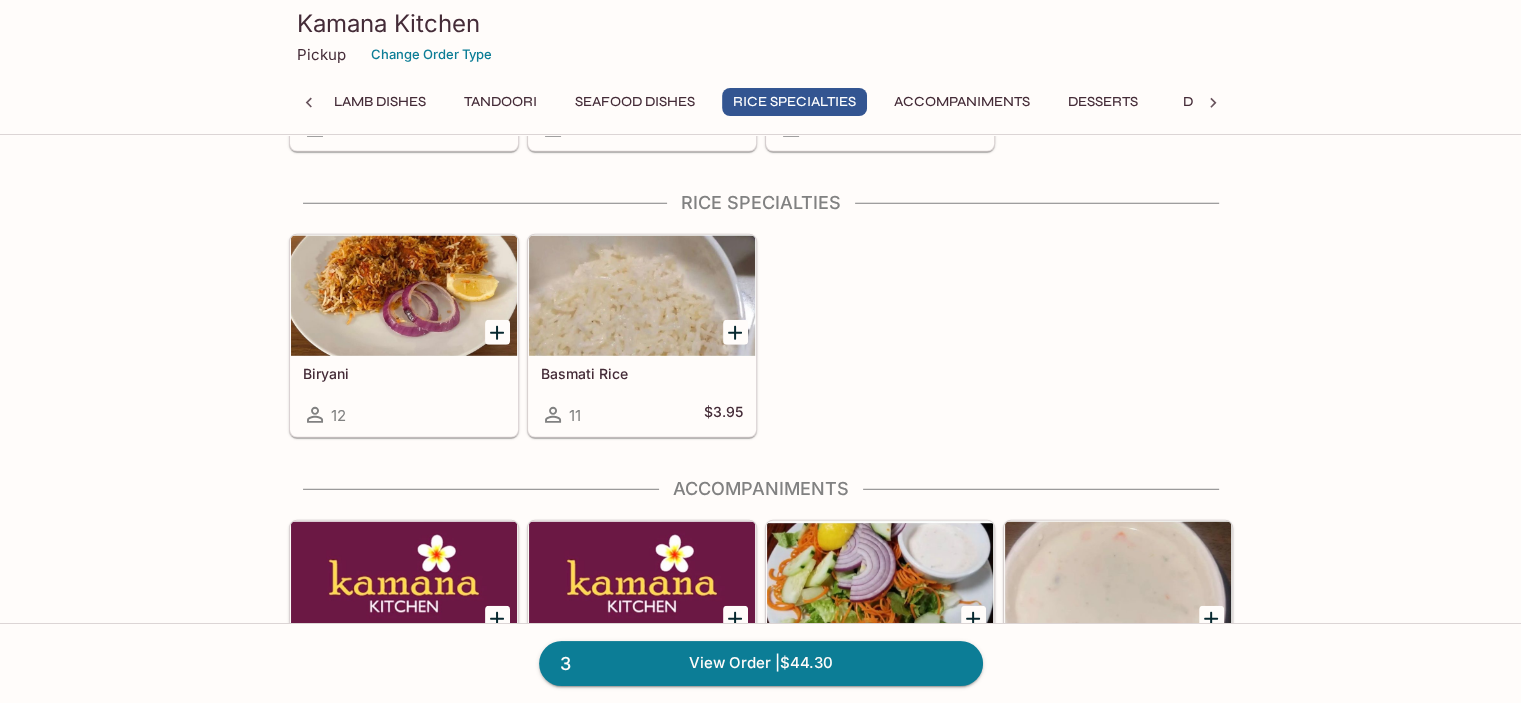 scroll, scrollTop: 5521, scrollLeft: 0, axis: vertical 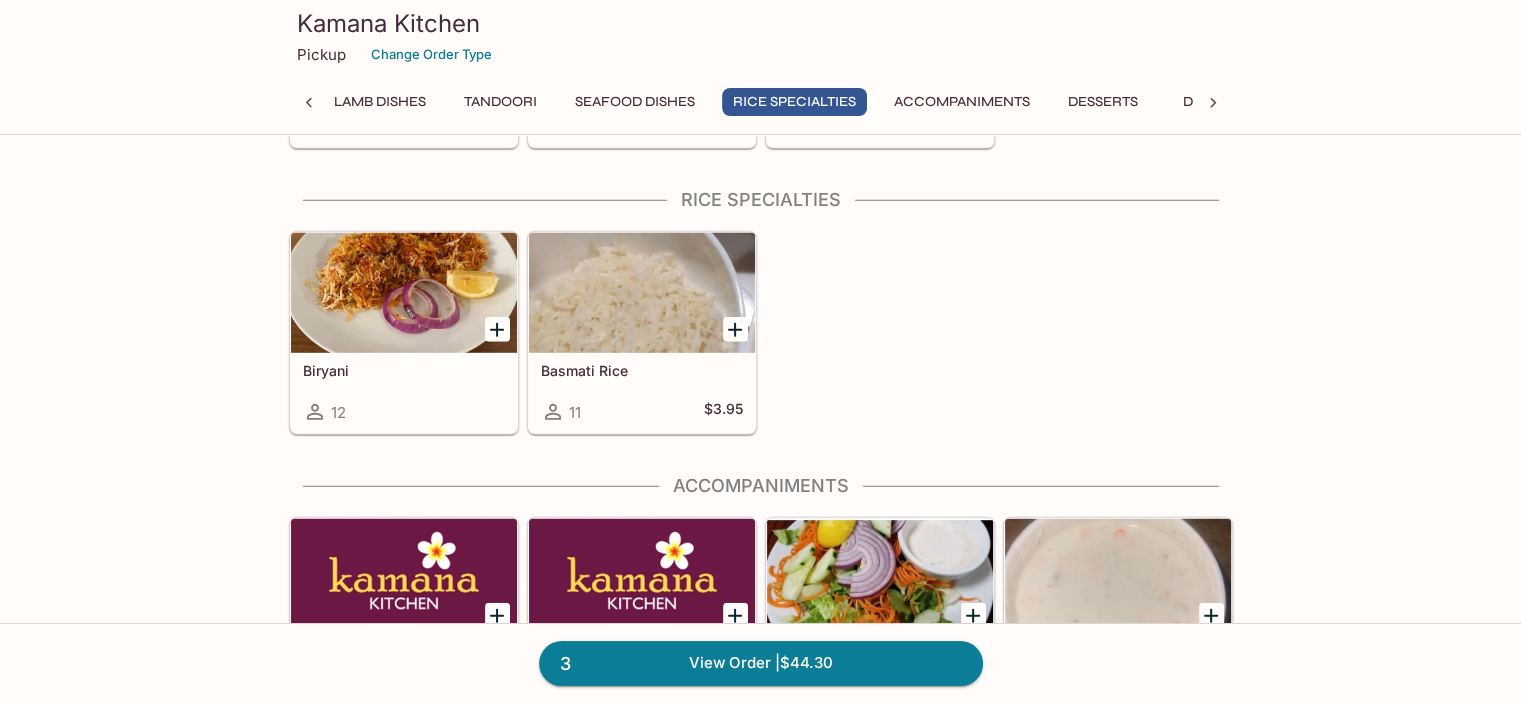 click on "Accompaniments" at bounding box center (962, 102) 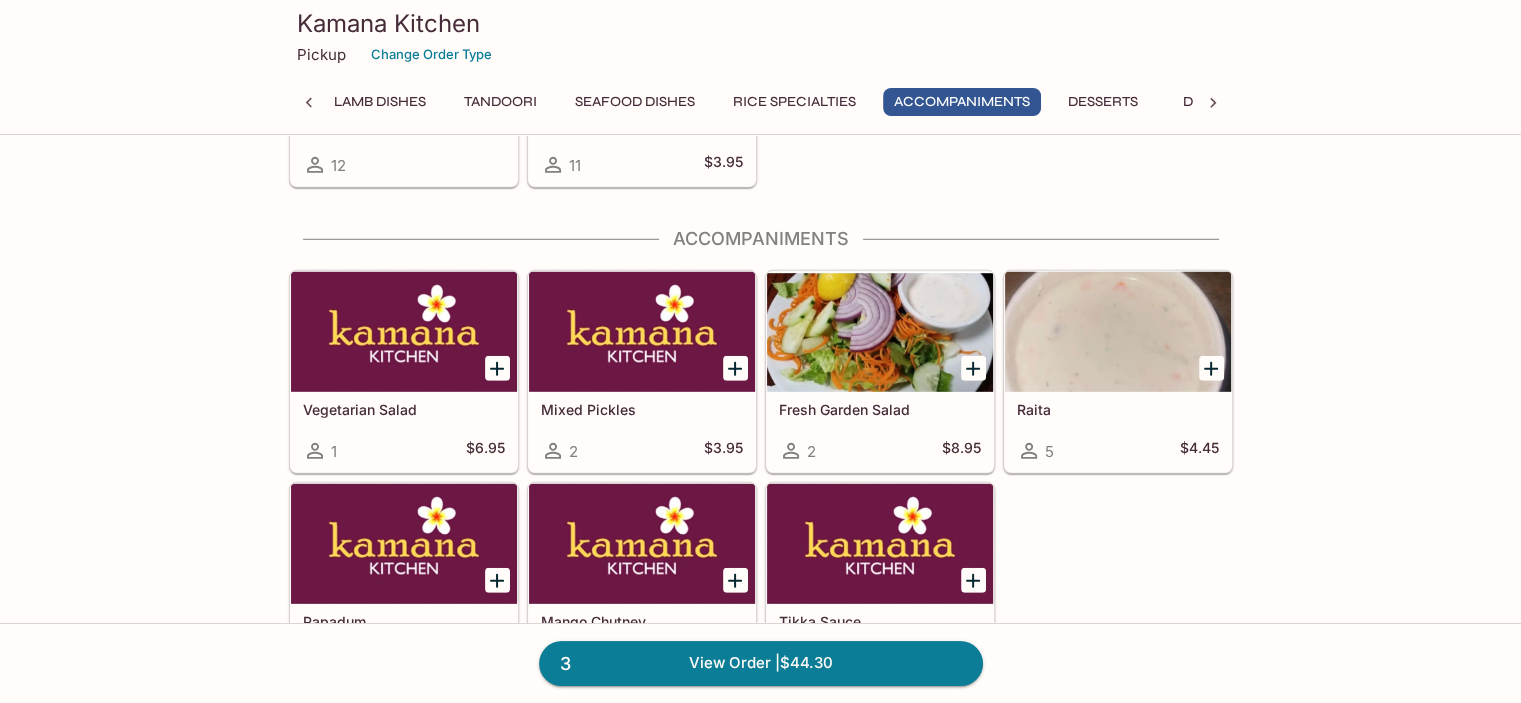 scroll, scrollTop: 5807, scrollLeft: 0, axis: vertical 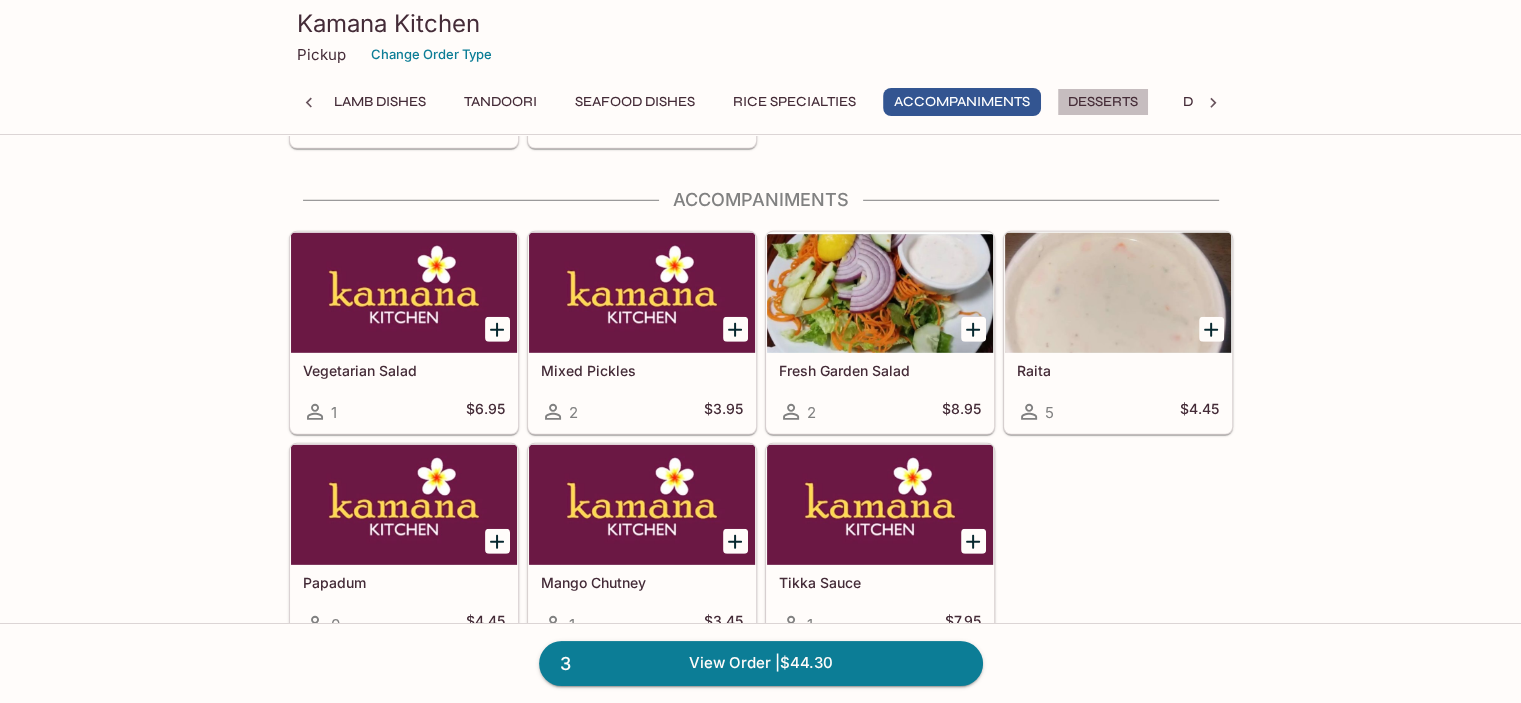 click on "Desserts" at bounding box center (1103, 102) 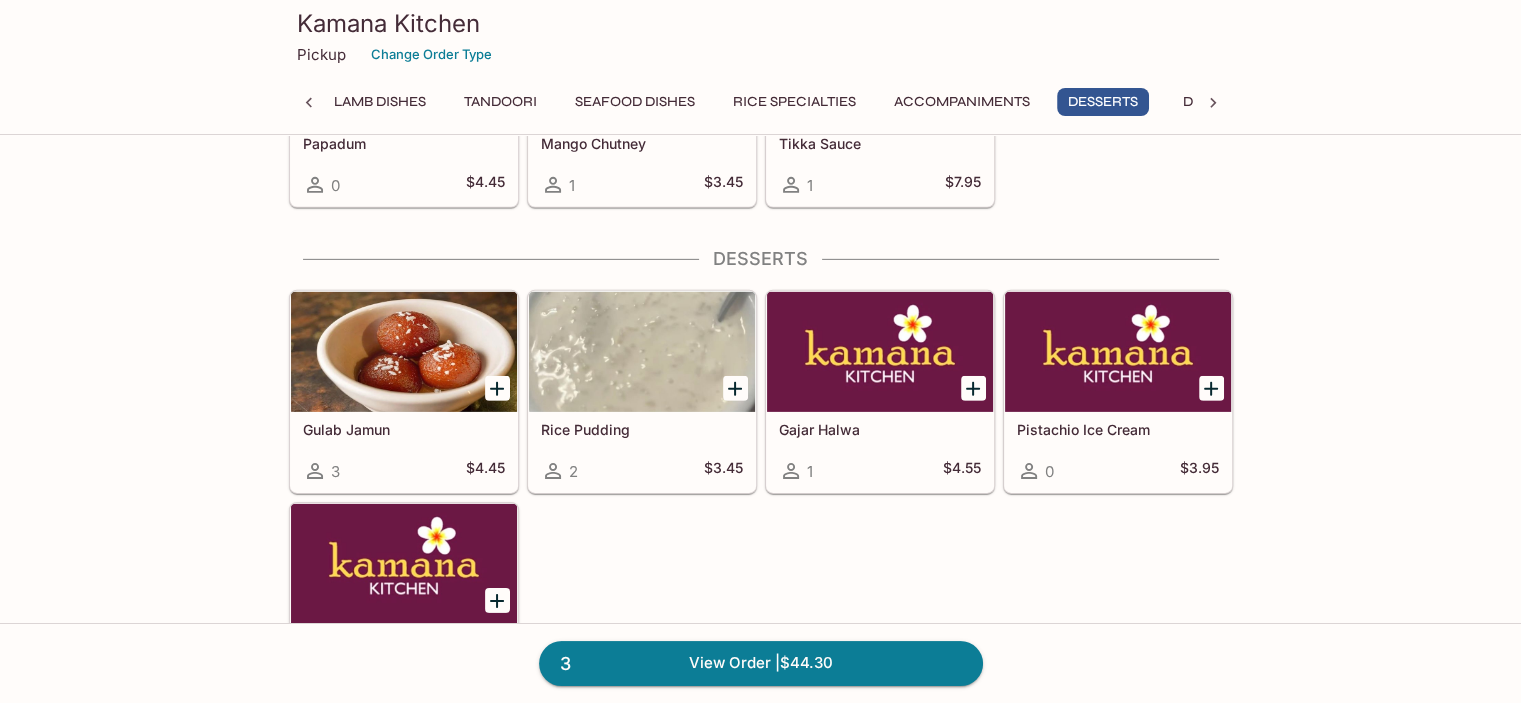 scroll, scrollTop: 6303, scrollLeft: 0, axis: vertical 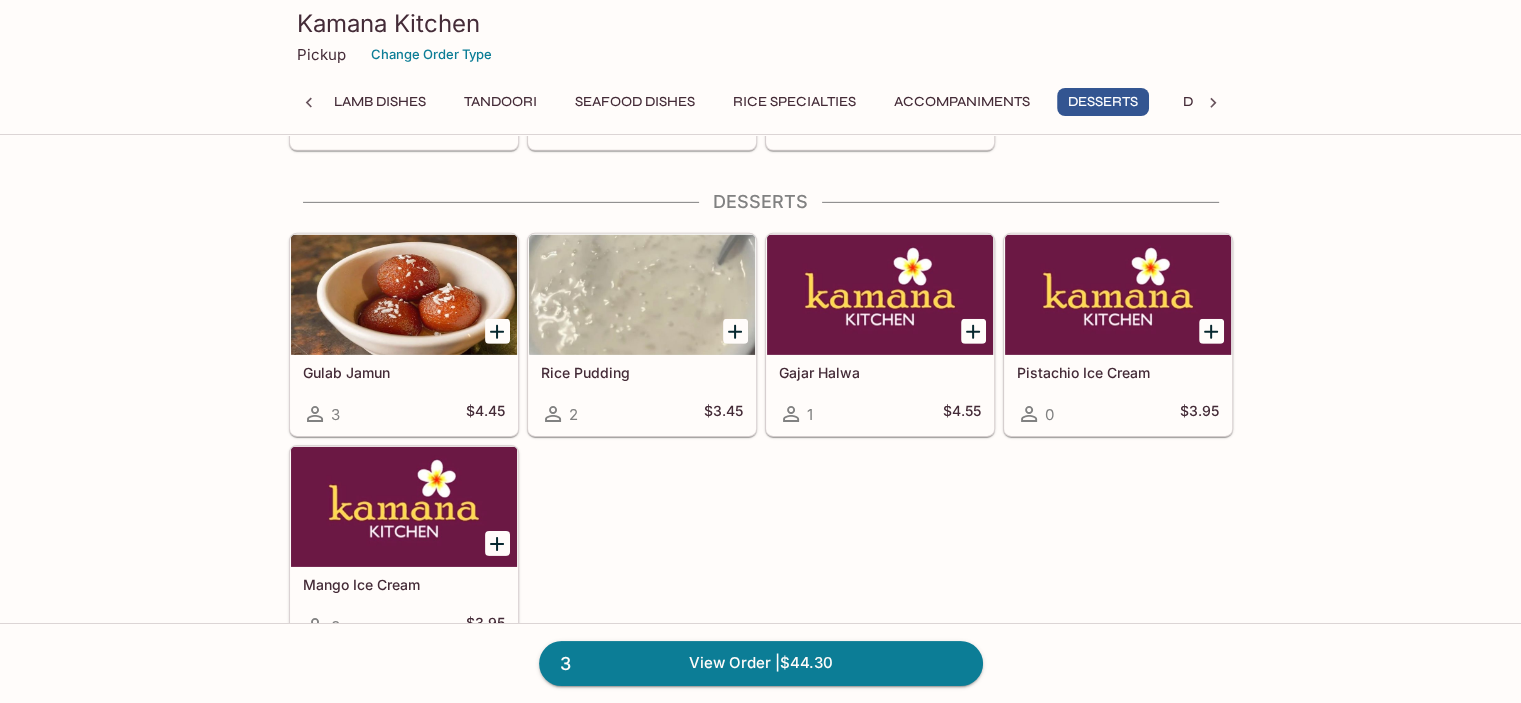 click on "Tandoori" at bounding box center (500, 102) 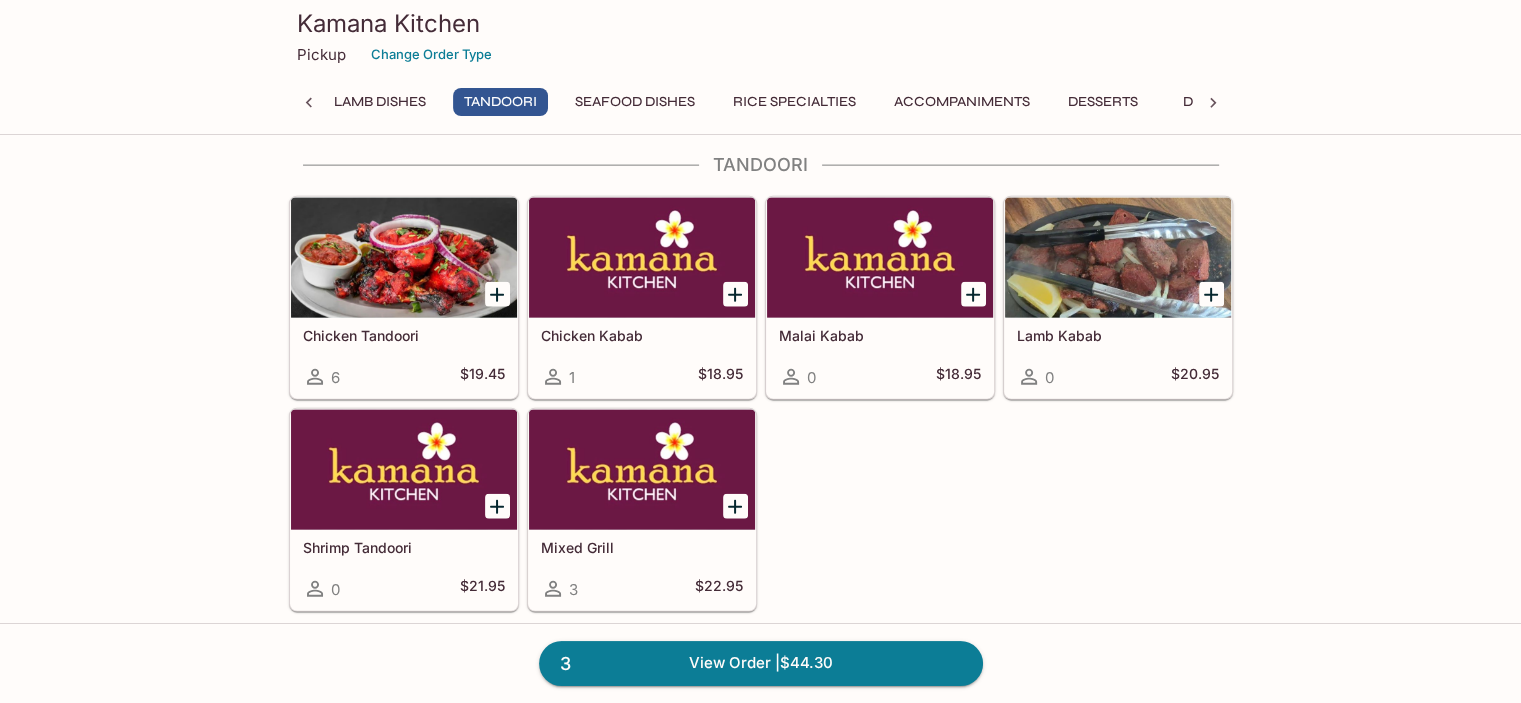 scroll, scrollTop: 4528, scrollLeft: 0, axis: vertical 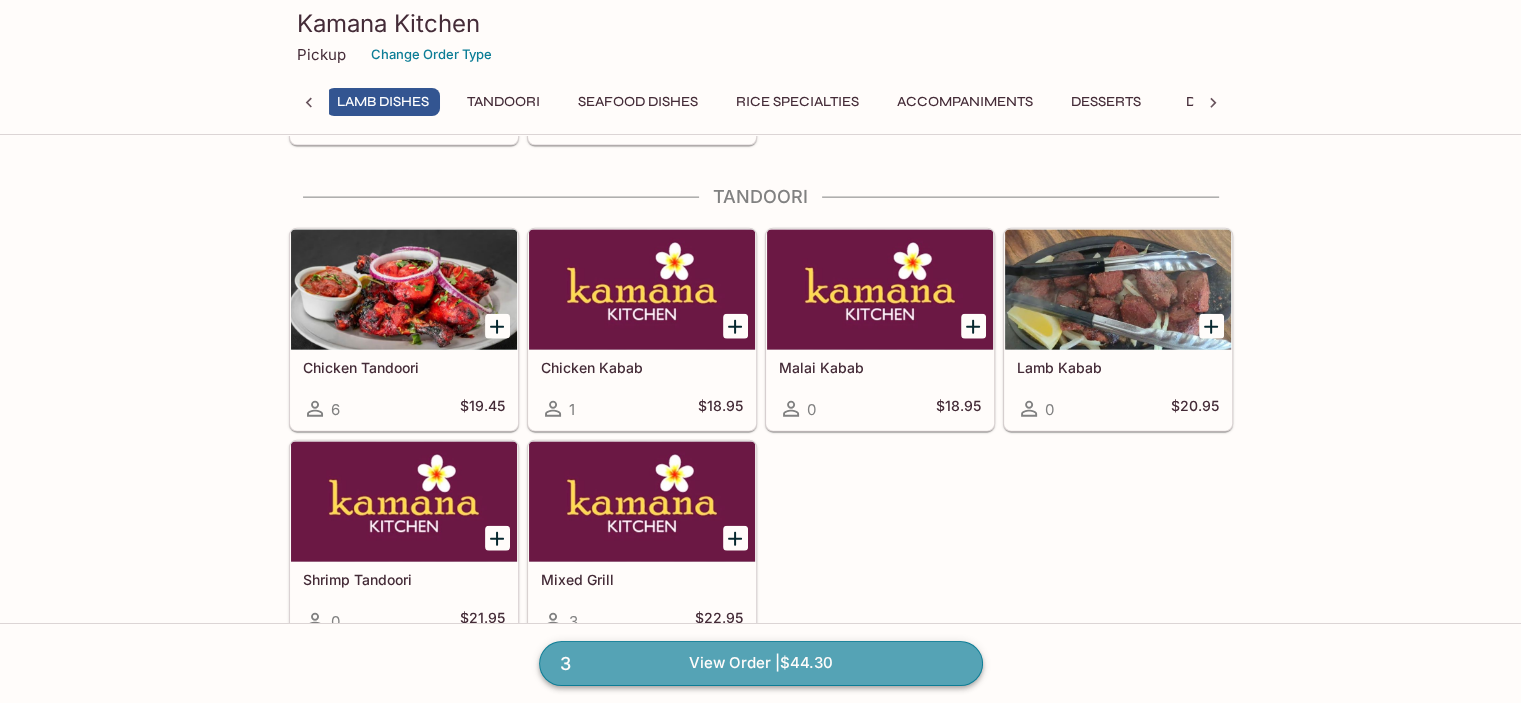 click on "3 View Order |  $44.30" at bounding box center [761, 663] 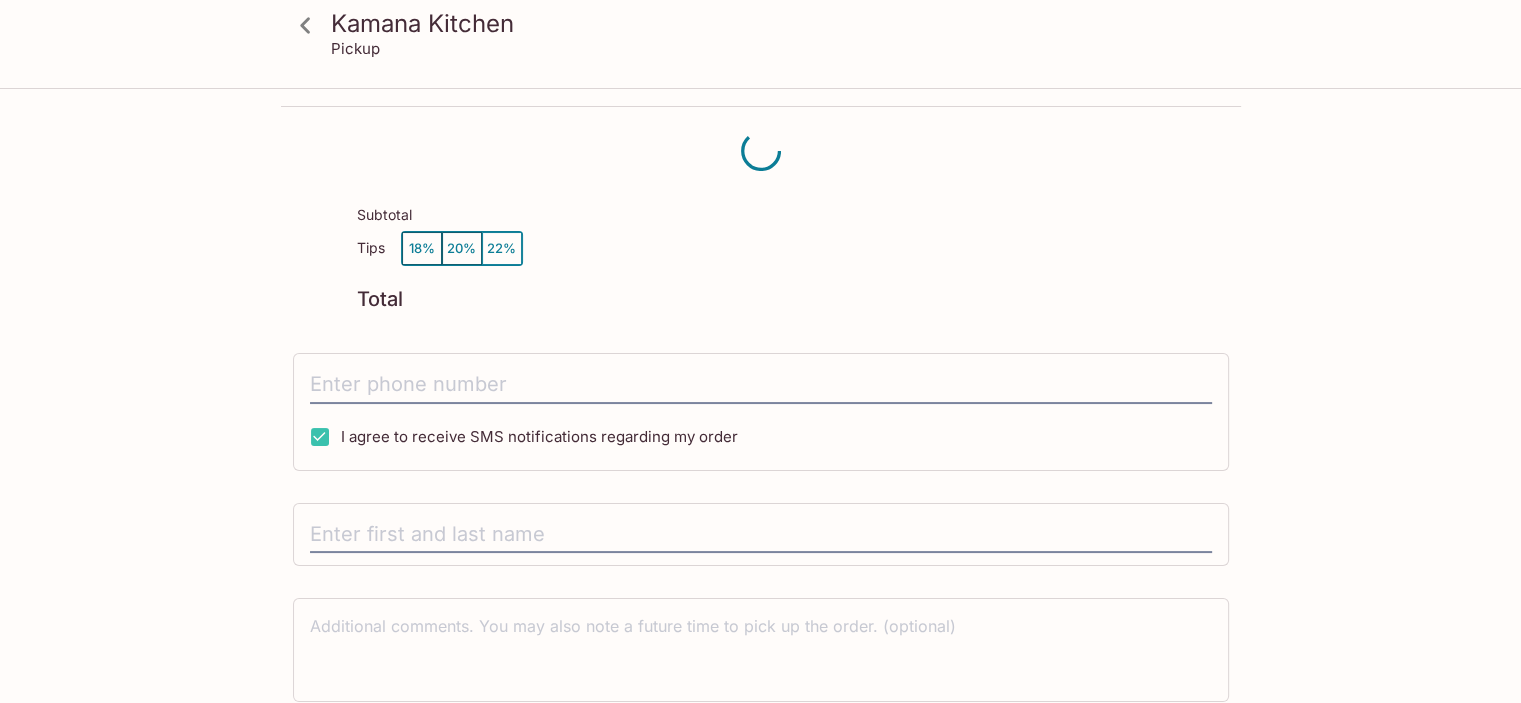 scroll, scrollTop: 0, scrollLeft: 0, axis: both 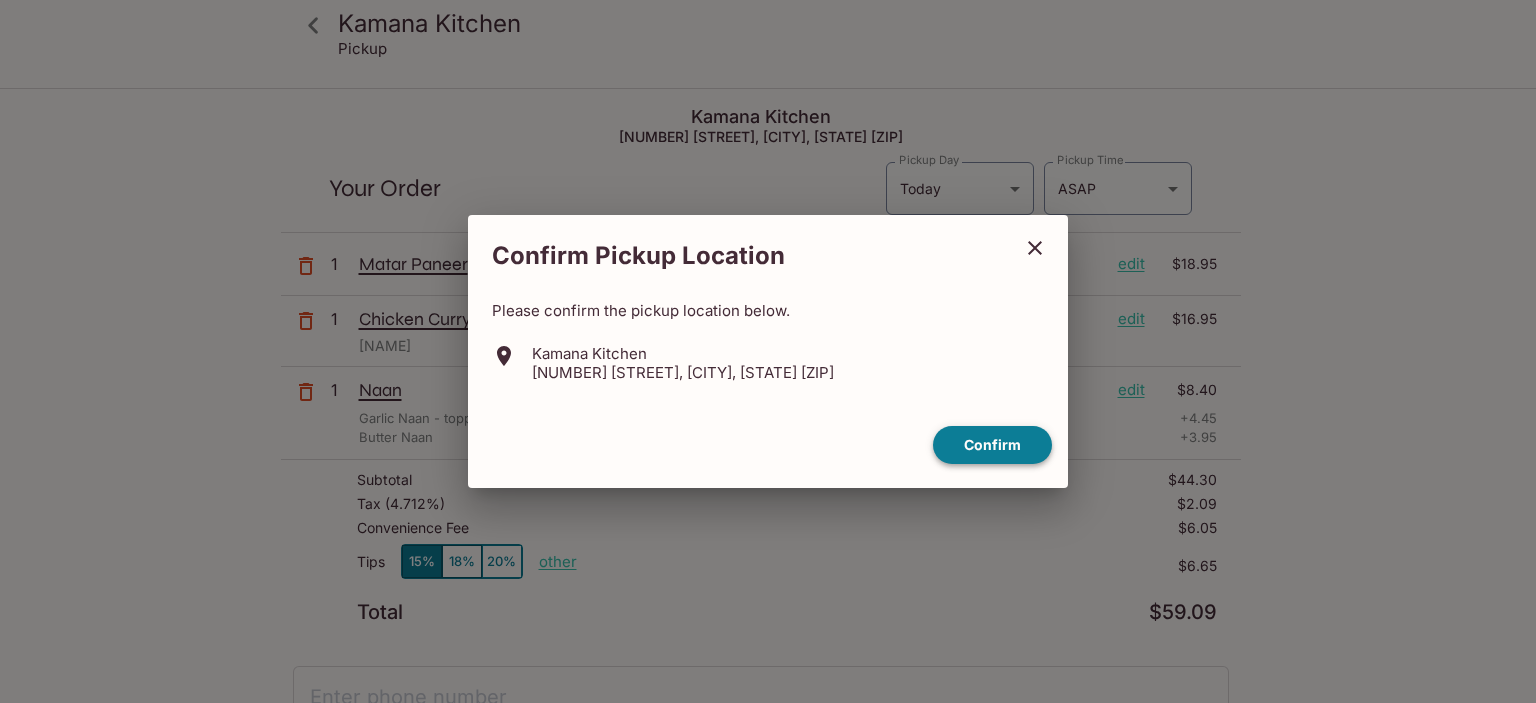 click on "Confirm" at bounding box center (992, 445) 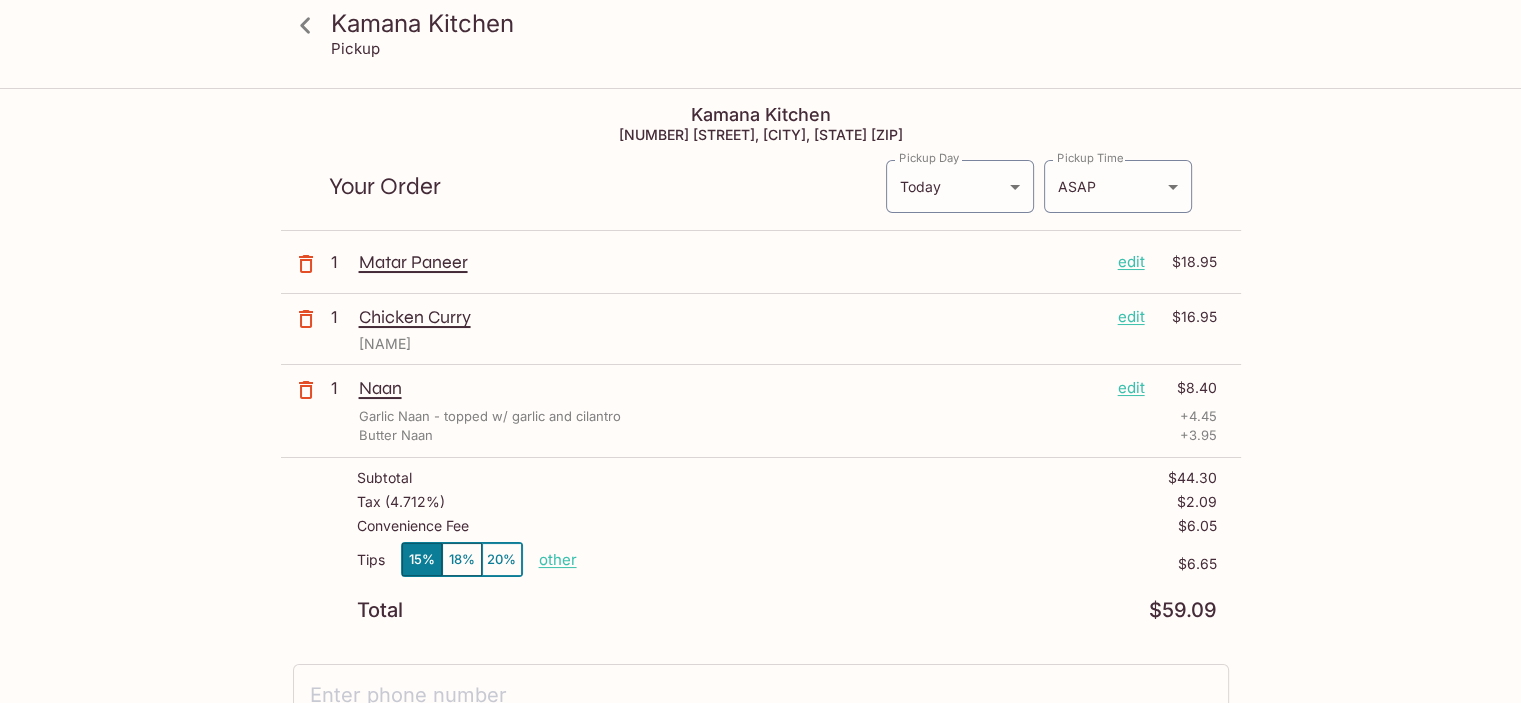 scroll, scrollTop: 0, scrollLeft: 0, axis: both 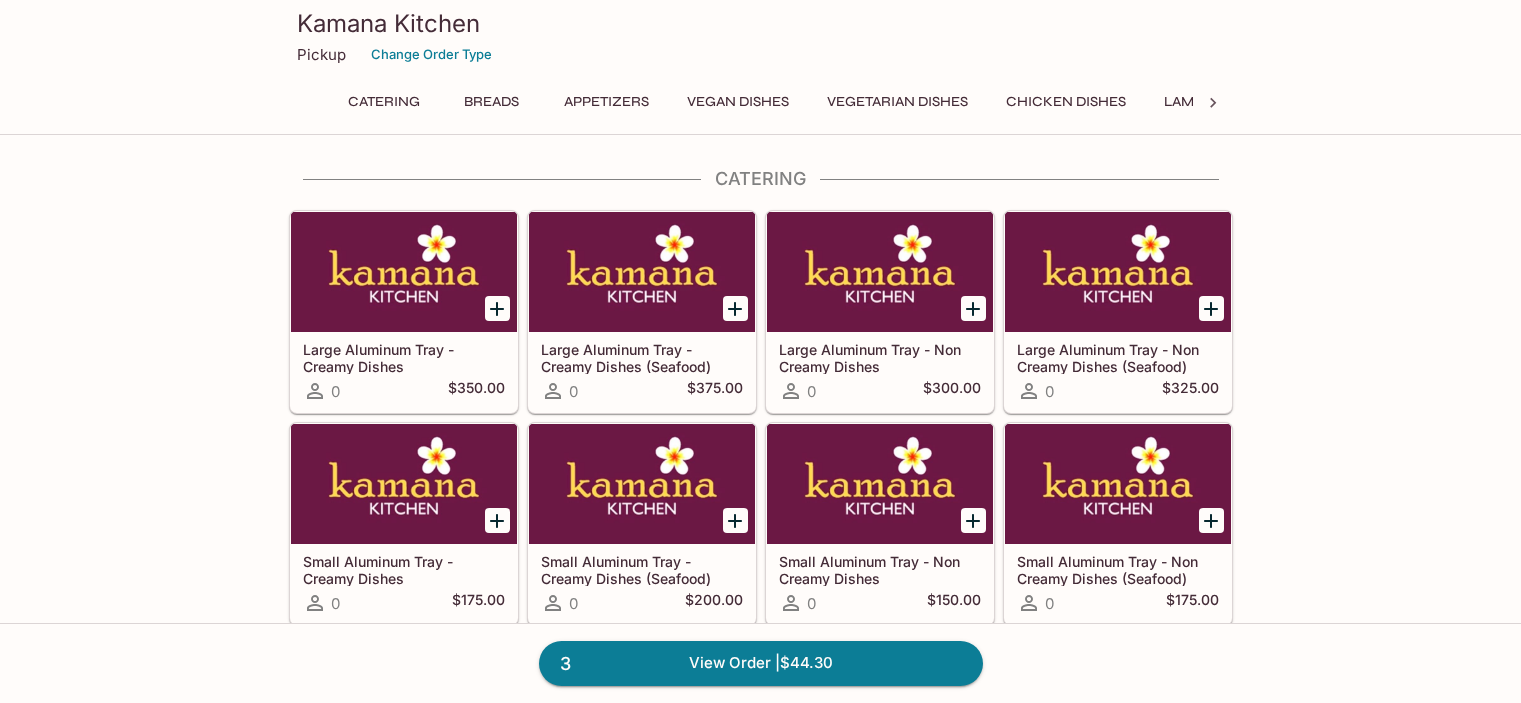click on "Change Order Type" at bounding box center (431, 54) 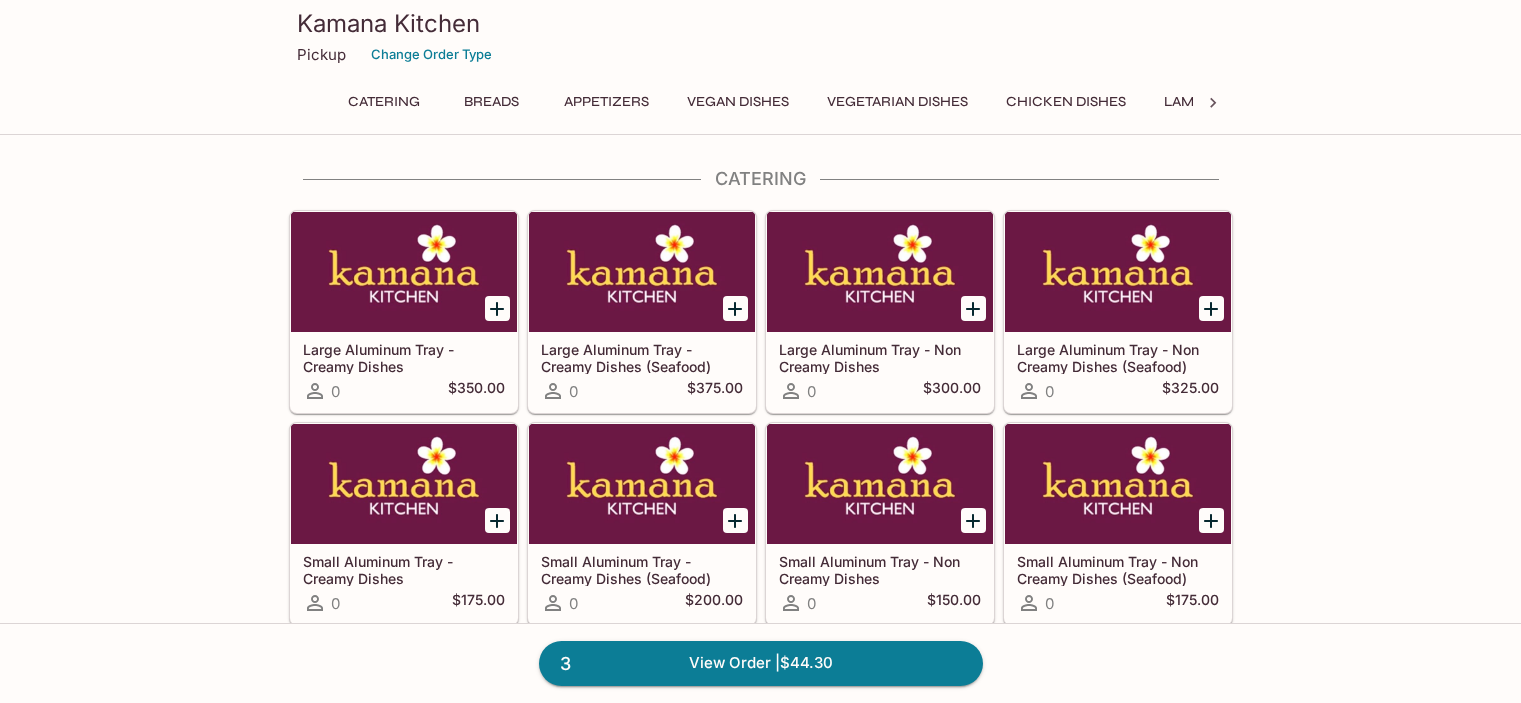 scroll, scrollTop: 0, scrollLeft: 0, axis: both 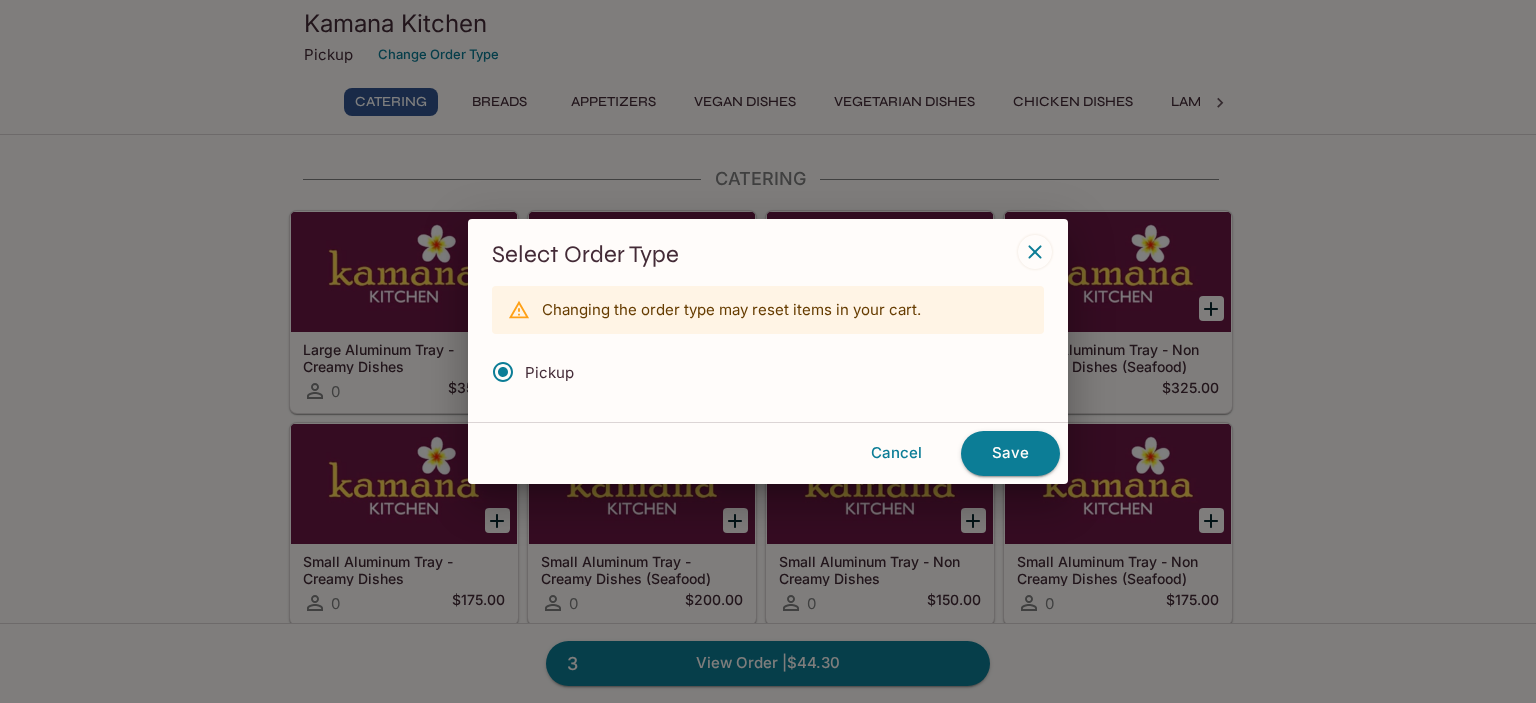 click 